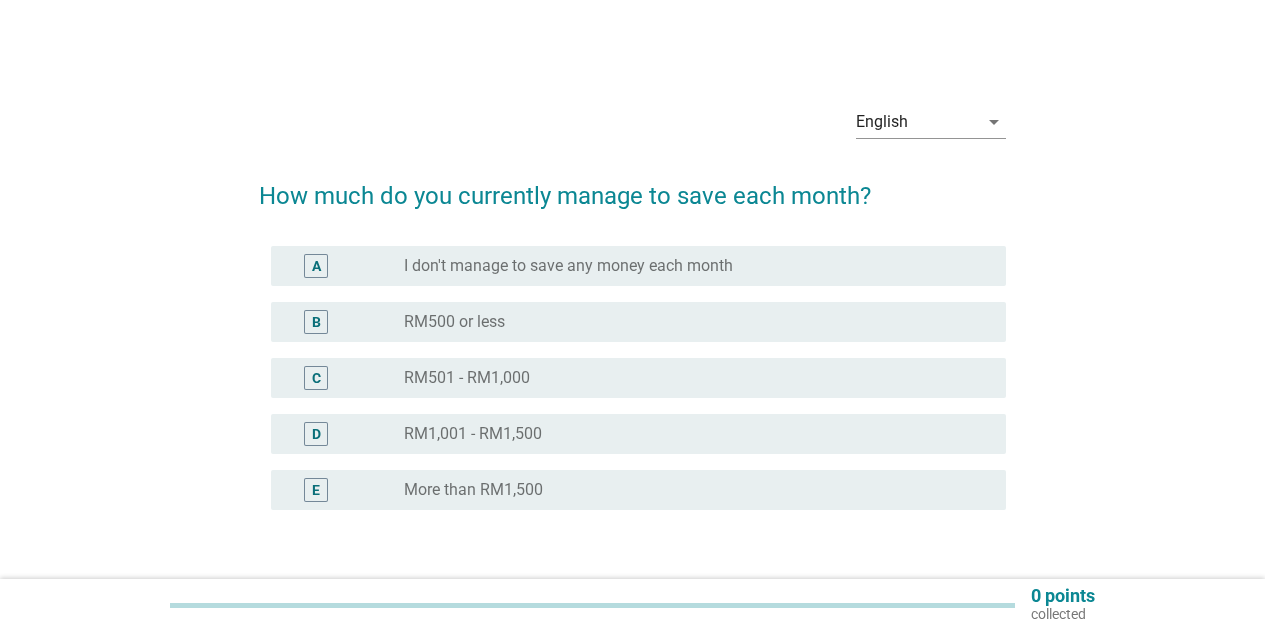 scroll, scrollTop: 0, scrollLeft: 0, axis: both 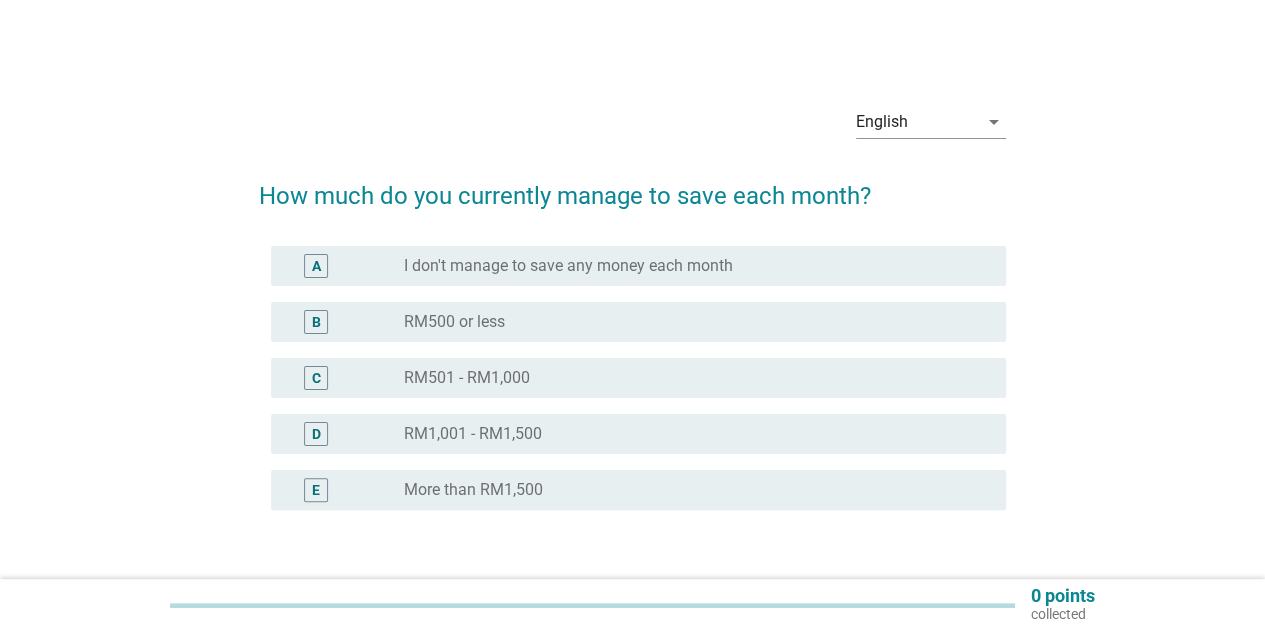 click on "RM500 or less" at bounding box center [454, 322] 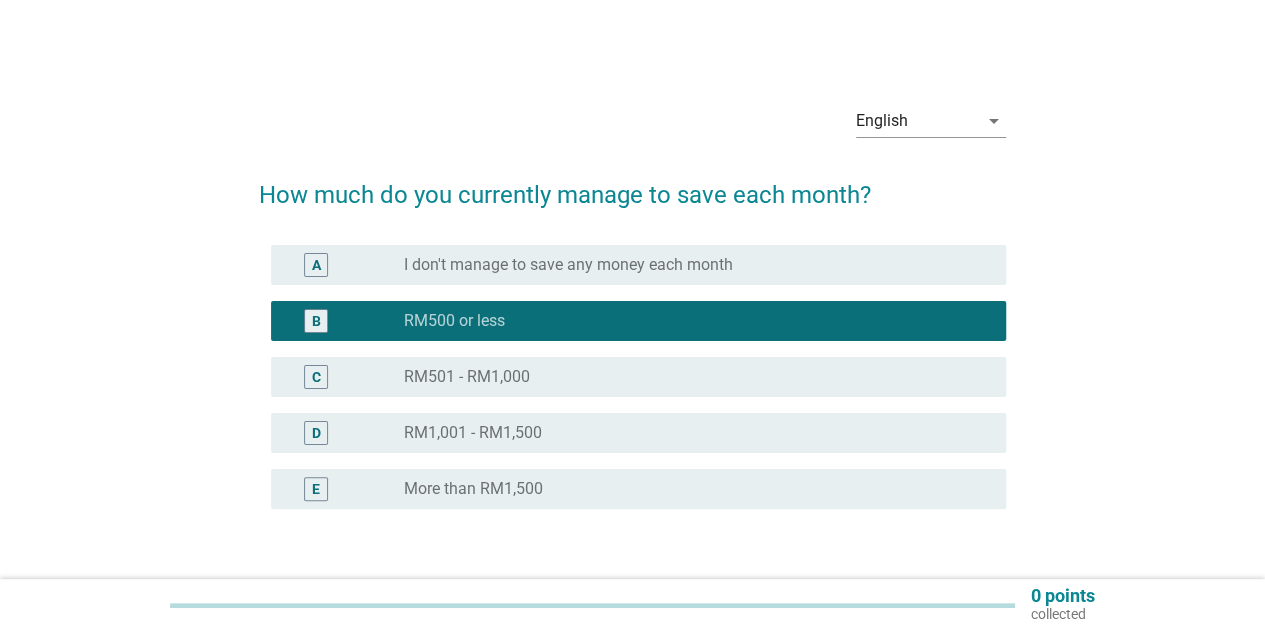 scroll, scrollTop: 140, scrollLeft: 0, axis: vertical 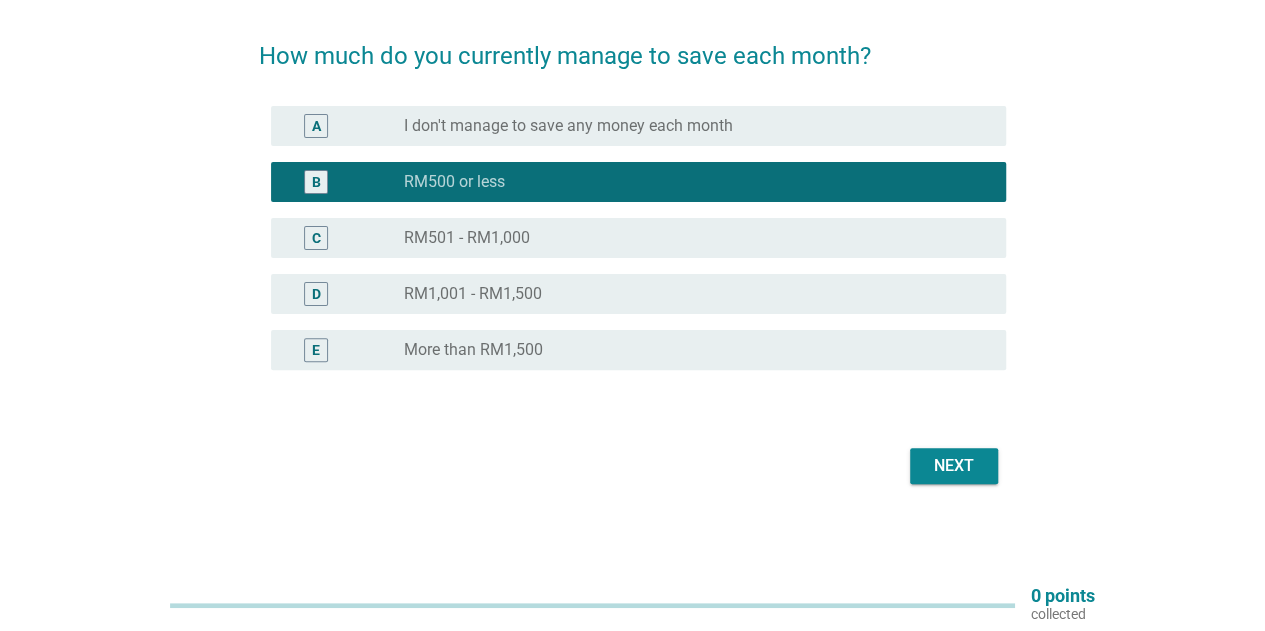 click on "Next" at bounding box center (954, 466) 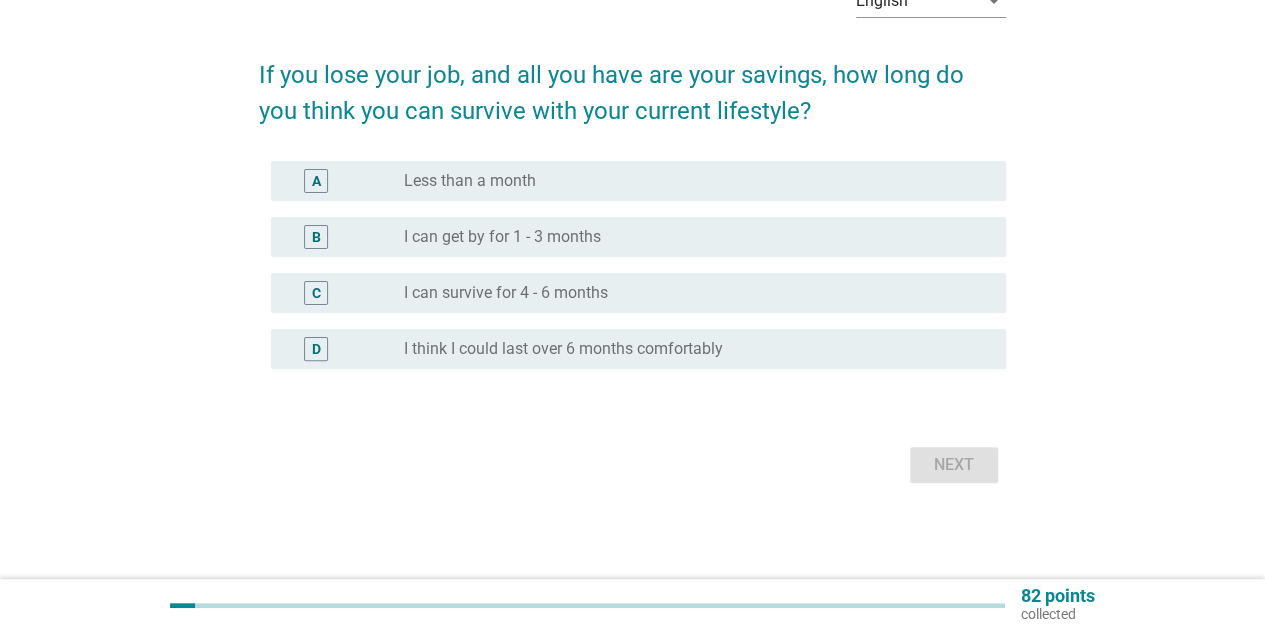 scroll, scrollTop: 0, scrollLeft: 0, axis: both 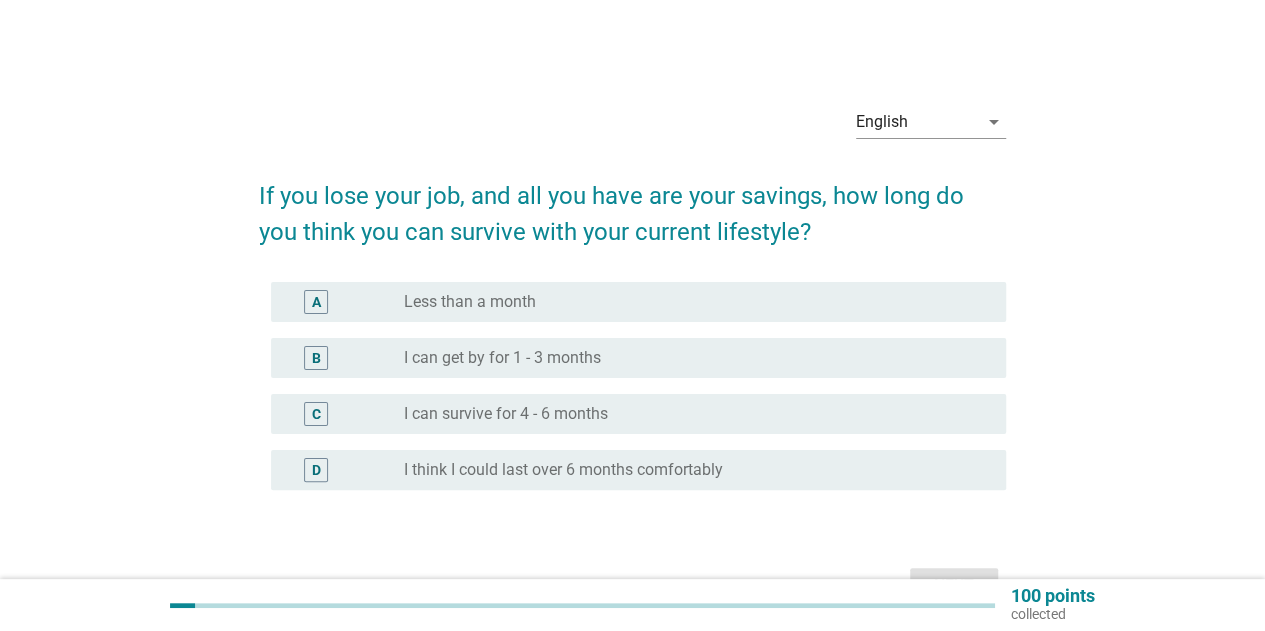 click on "radio_button_unchecked I can survive for 4 - 6 months" at bounding box center [689, 414] 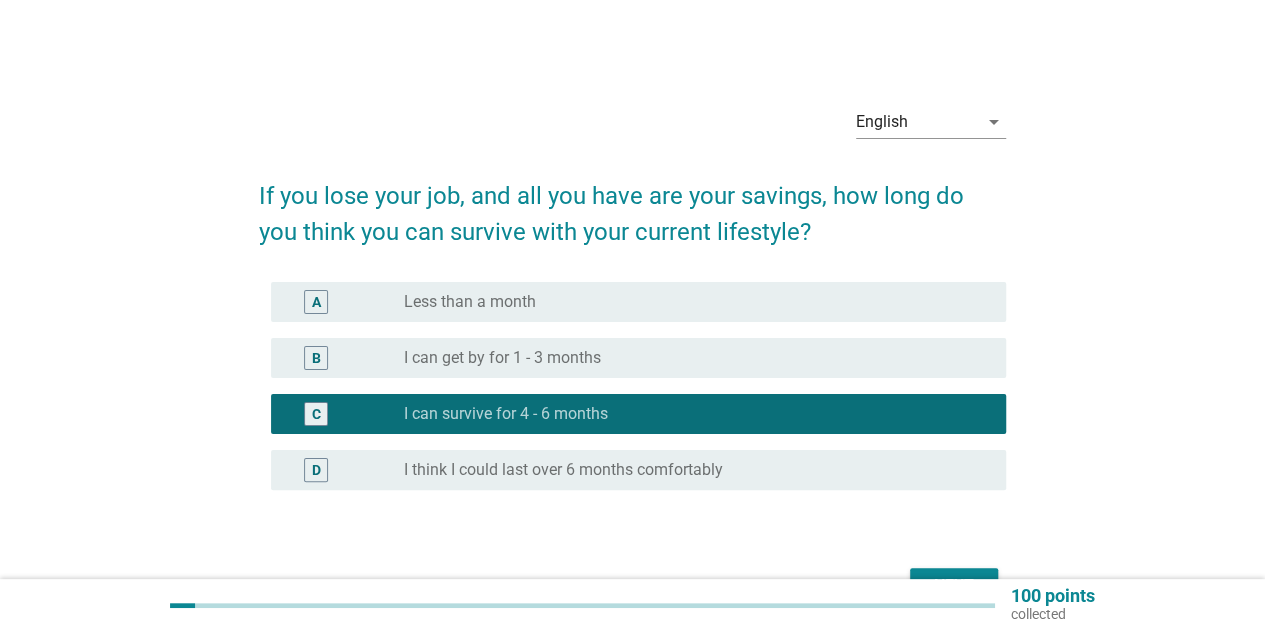 click on "Next" at bounding box center (954, 586) 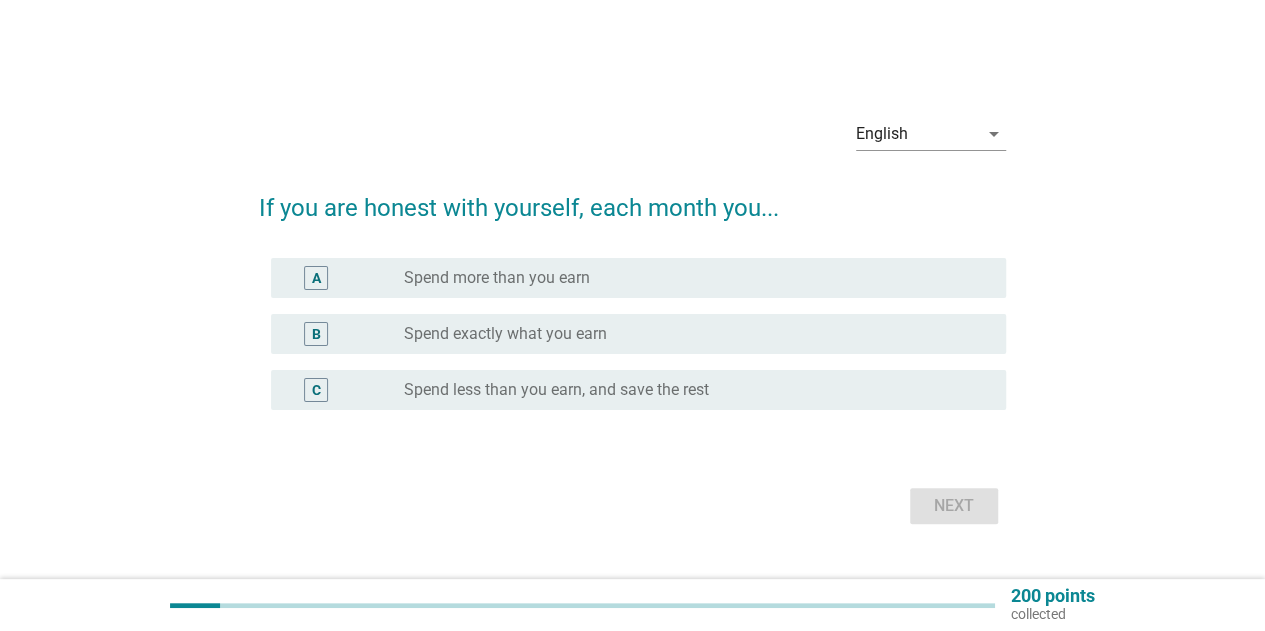 click on "C     radio_button_unchecked Spend less than you earn, and save the rest" at bounding box center [638, 390] 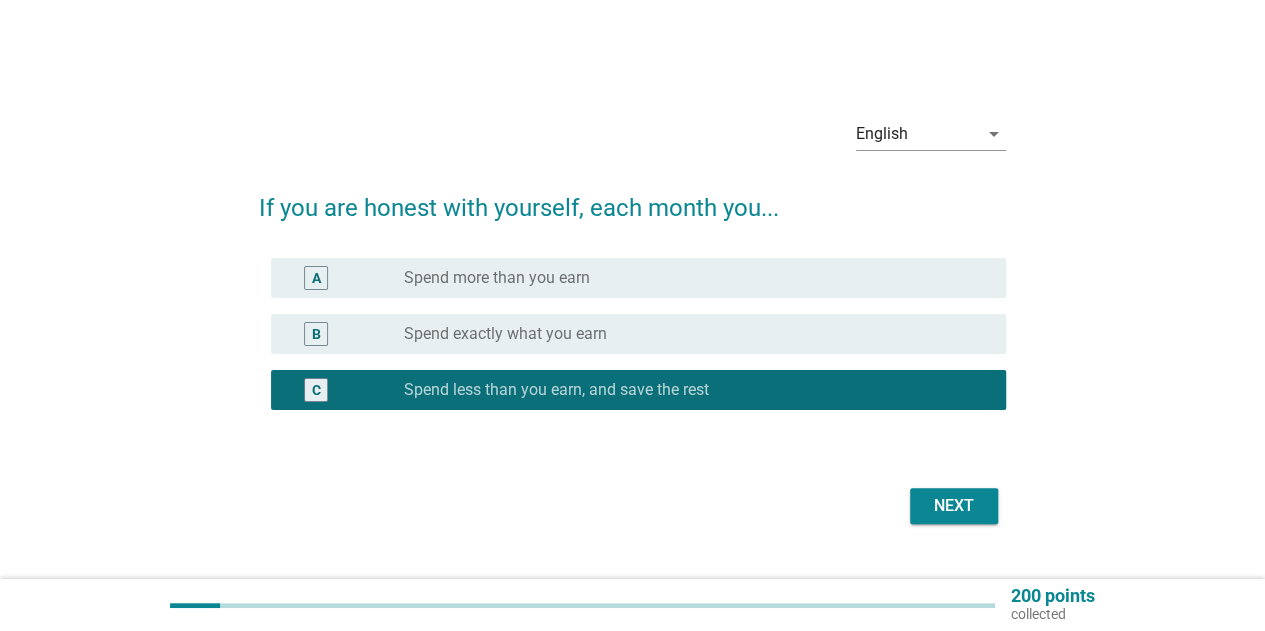 click on "Next" at bounding box center (954, 506) 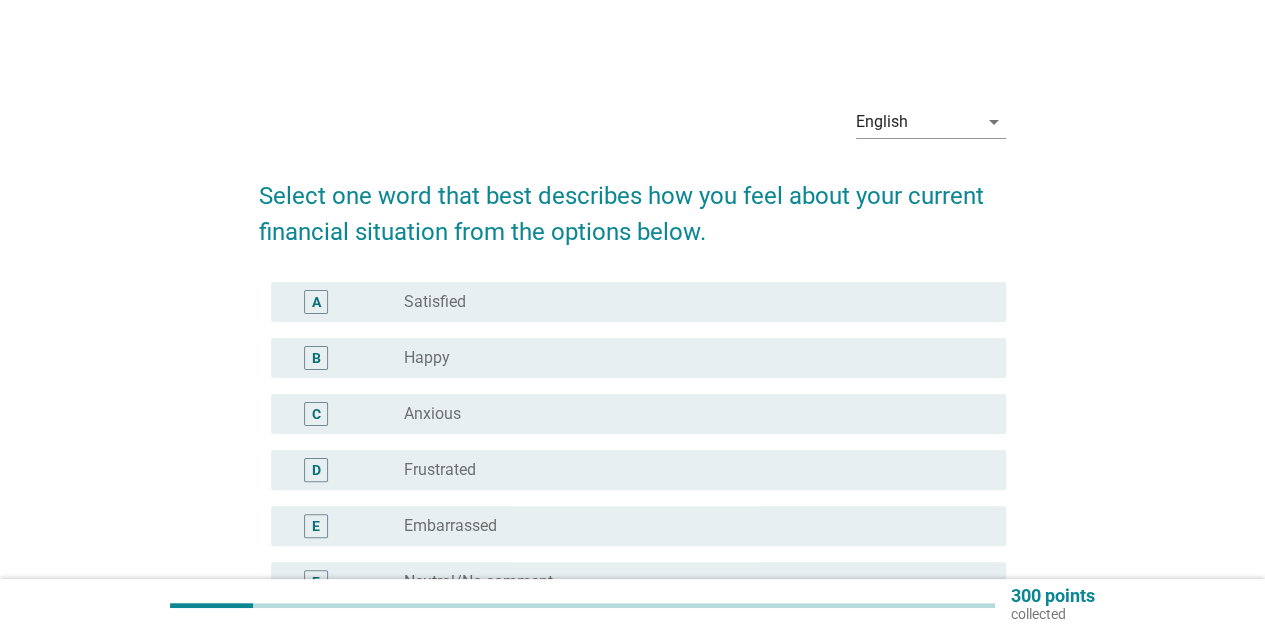 click on "radio_button_unchecked Frustrated" at bounding box center [689, 470] 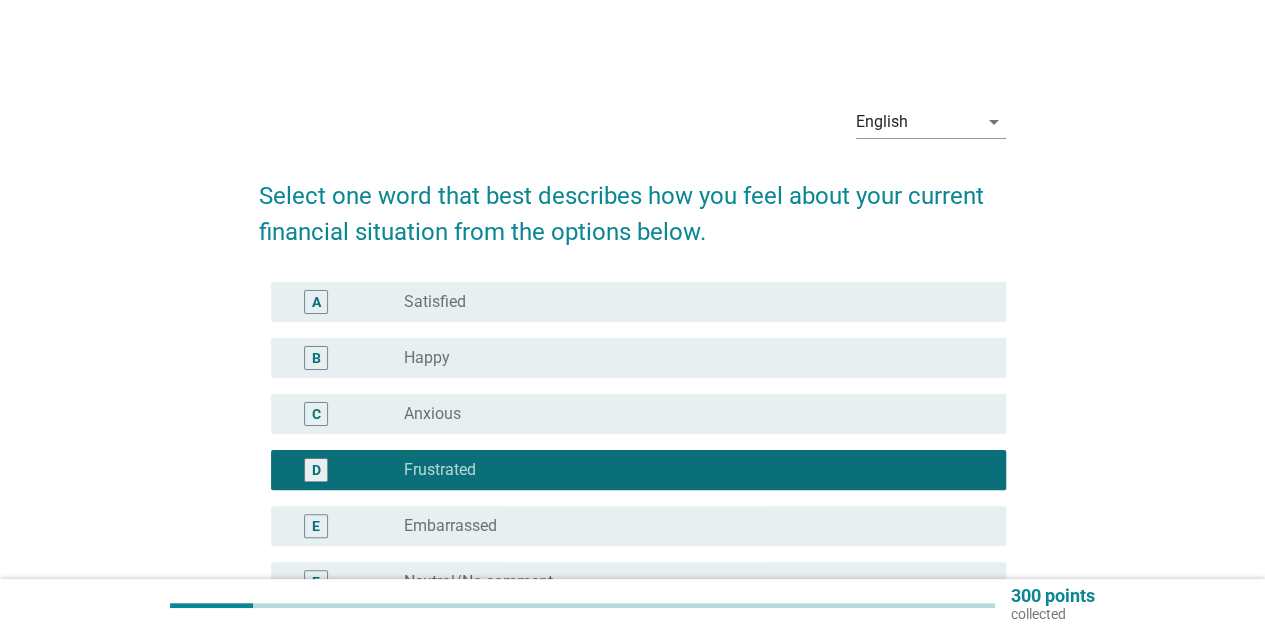 scroll, scrollTop: 232, scrollLeft: 0, axis: vertical 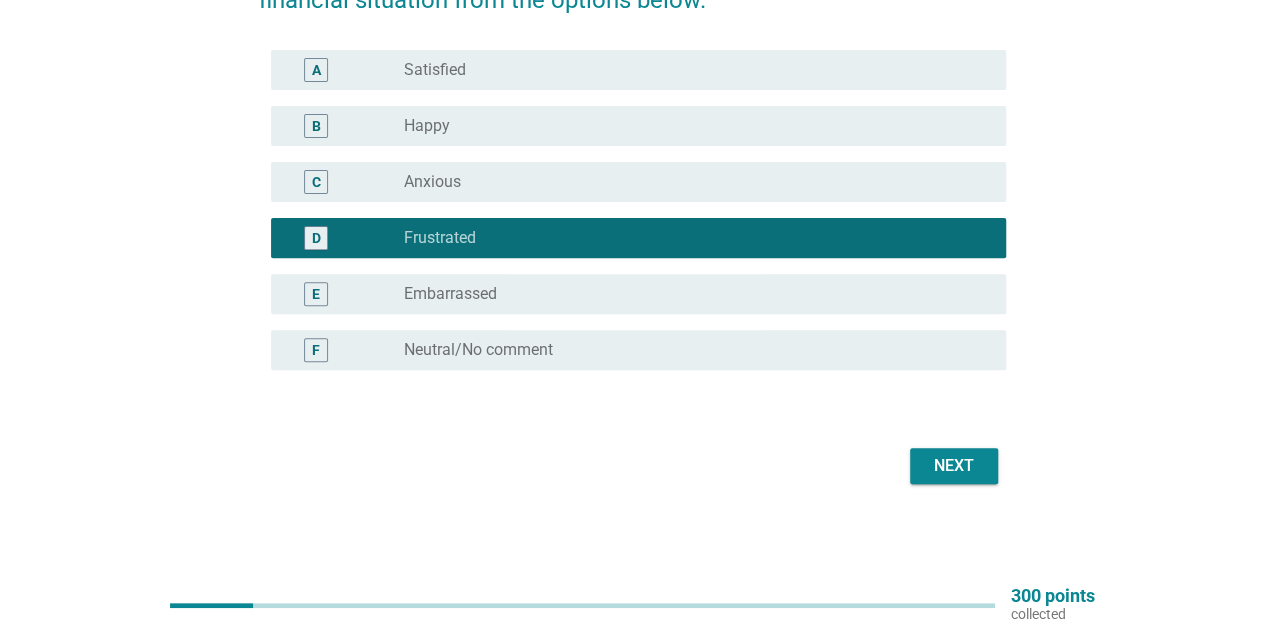 click on "Next" at bounding box center (954, 466) 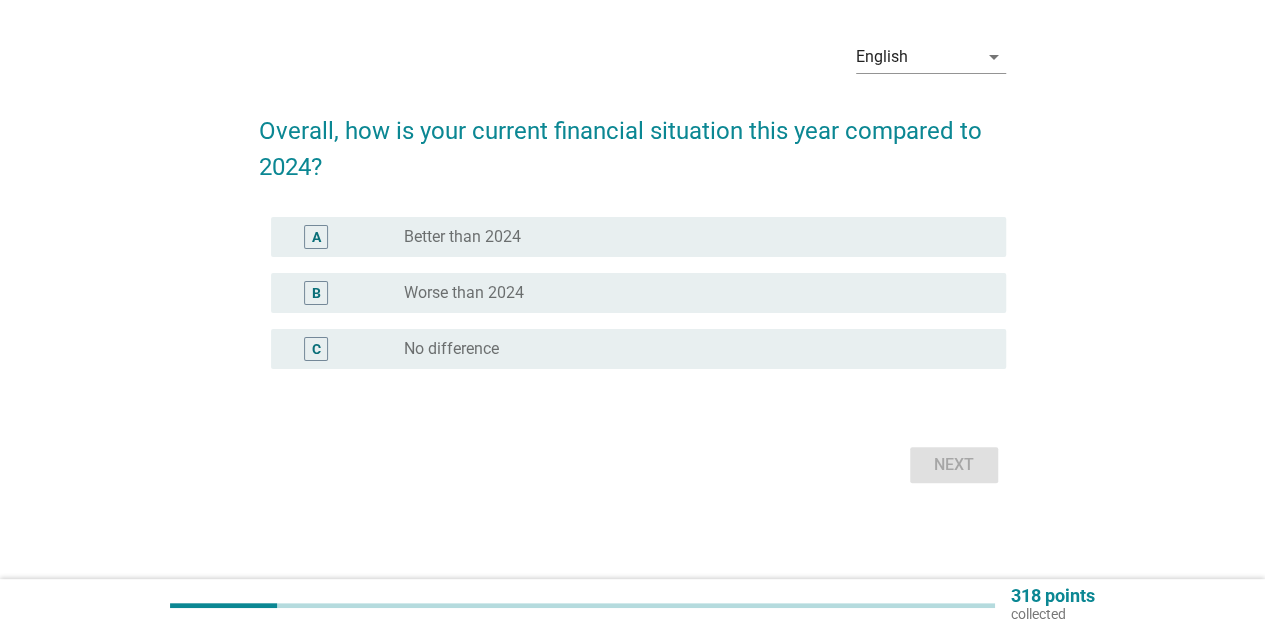 scroll, scrollTop: 0, scrollLeft: 0, axis: both 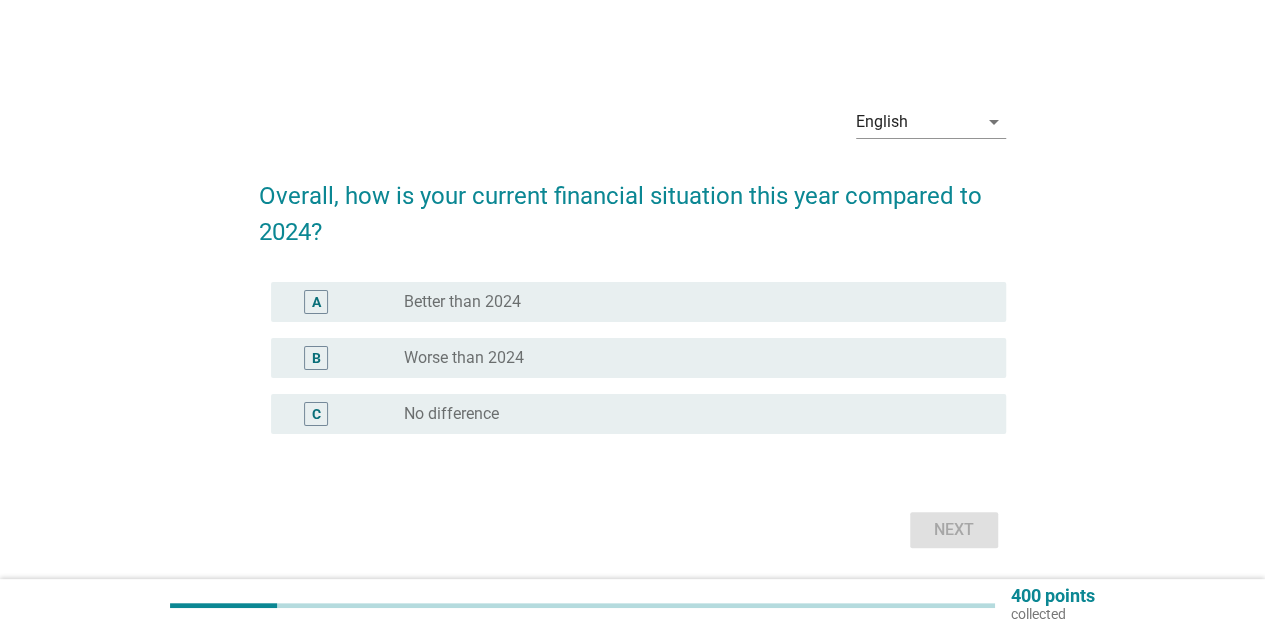 click on "Worse than 2024" at bounding box center [464, 358] 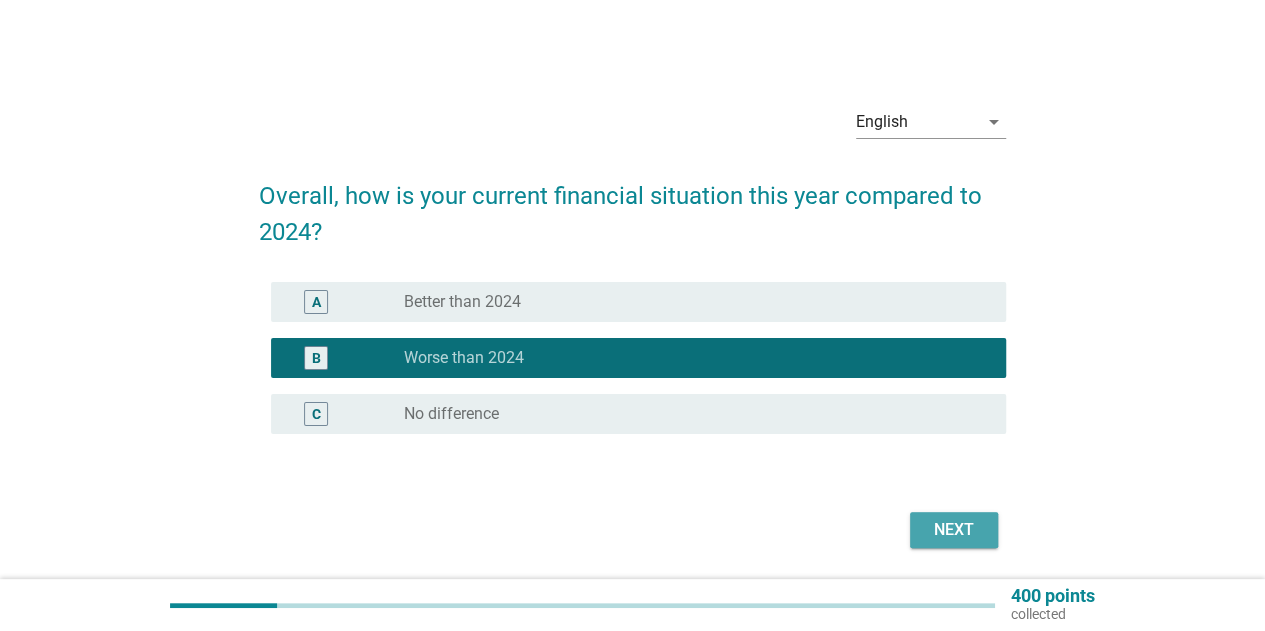click on "Next" at bounding box center (954, 530) 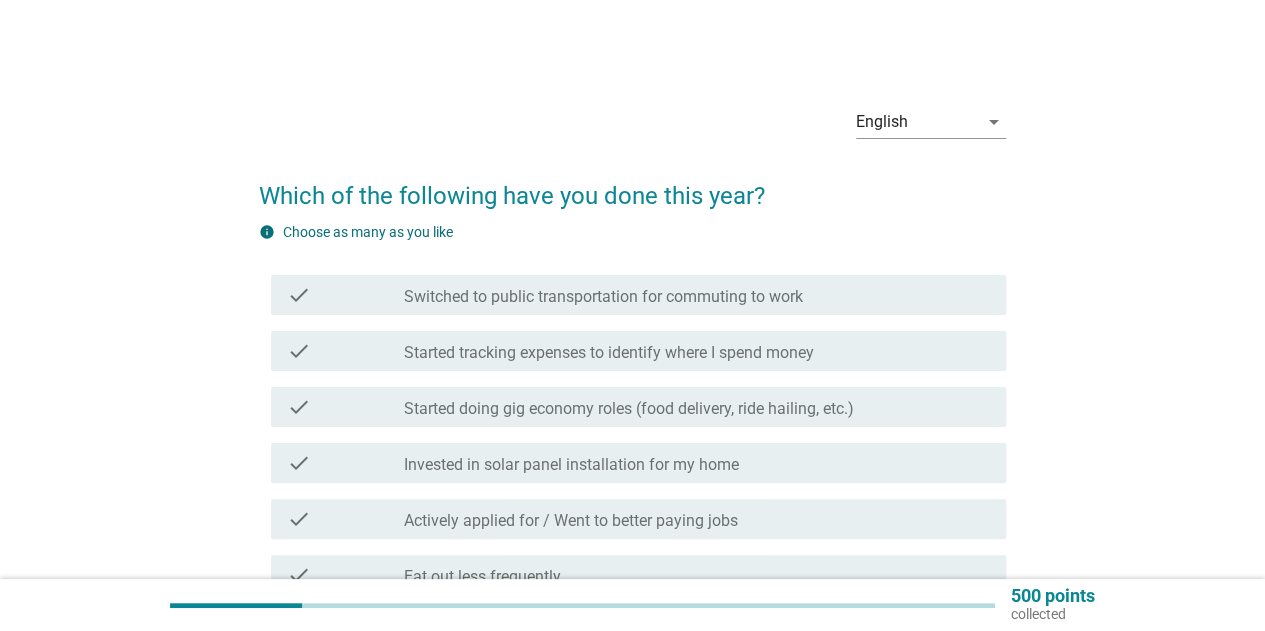 click on "check_box_outline_blank Started doing gig economy roles (food delivery, ride hailing, etc.)" at bounding box center (697, 407) 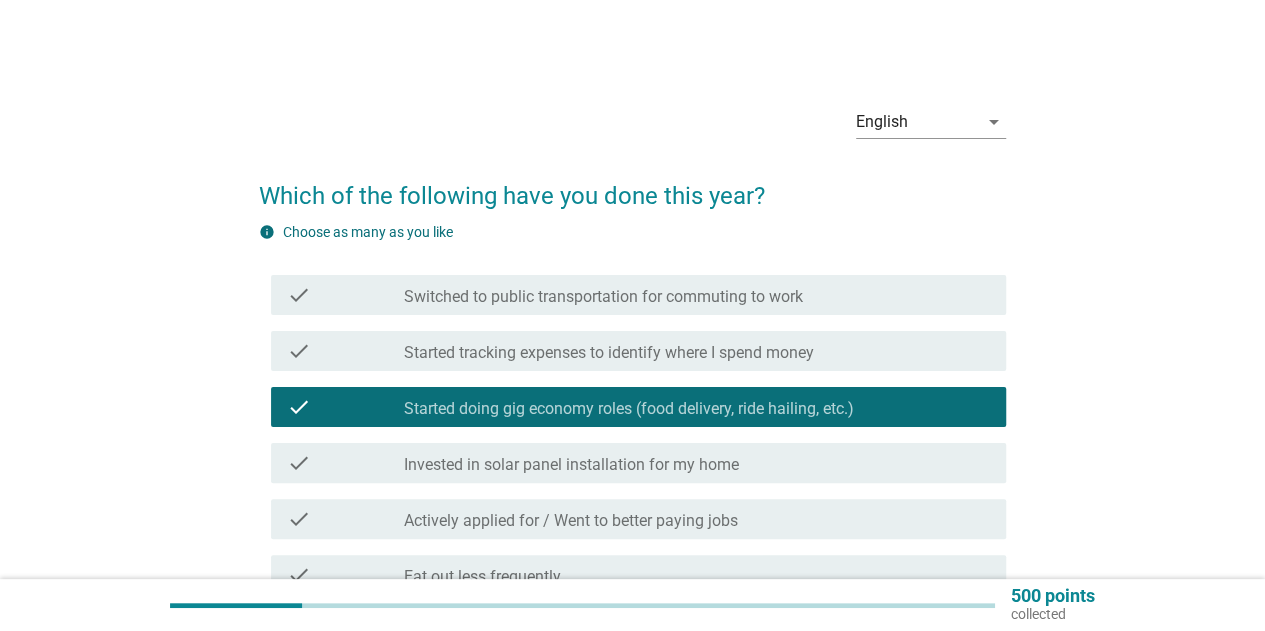 click on "check_box_outline_blank Started tracking expenses to identify where I spend money" at bounding box center [697, 351] 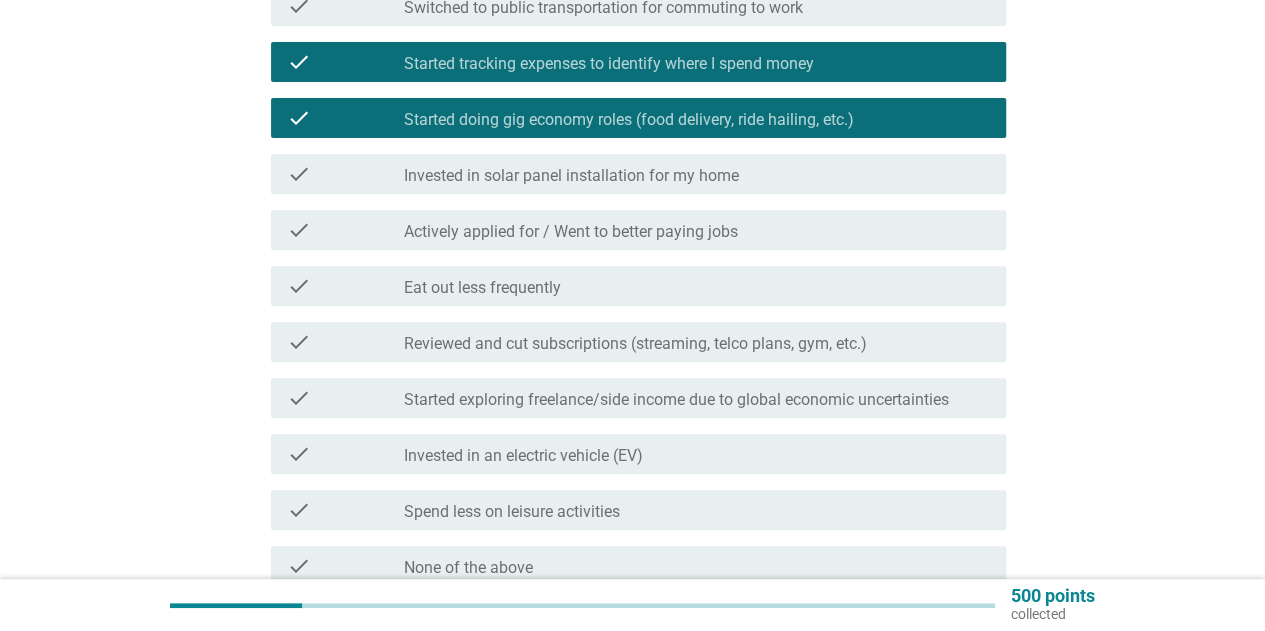 scroll, scrollTop: 339, scrollLeft: 0, axis: vertical 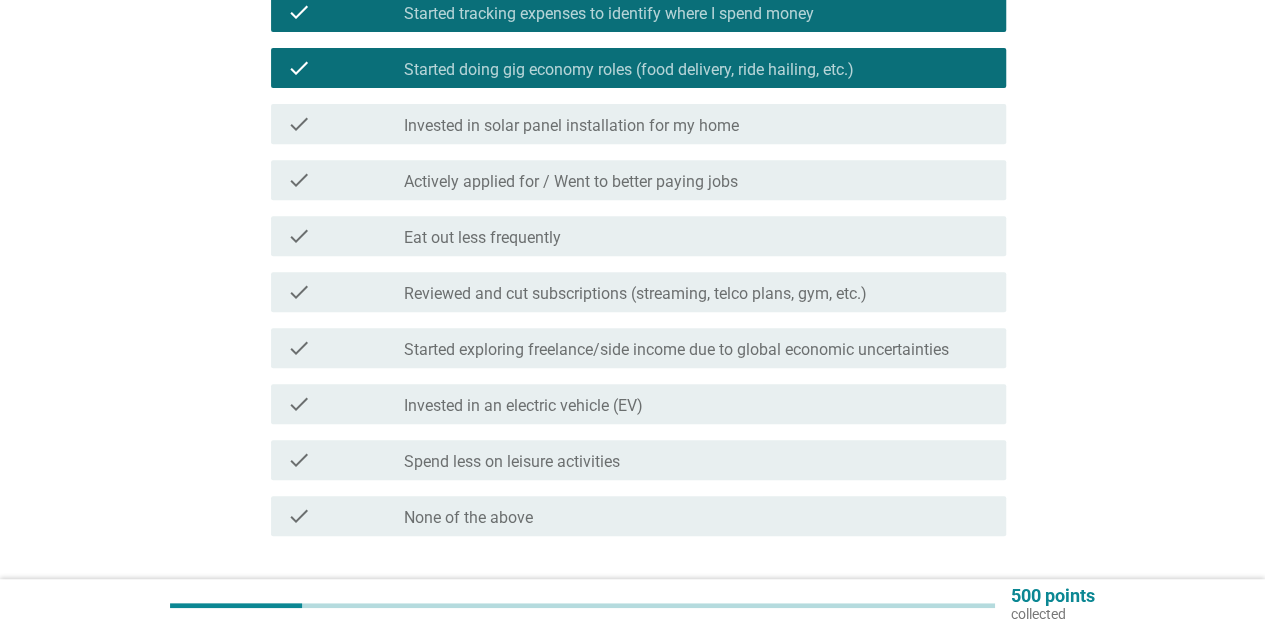 click on "check_box_outline_blank Eat out less frequently" at bounding box center [697, 236] 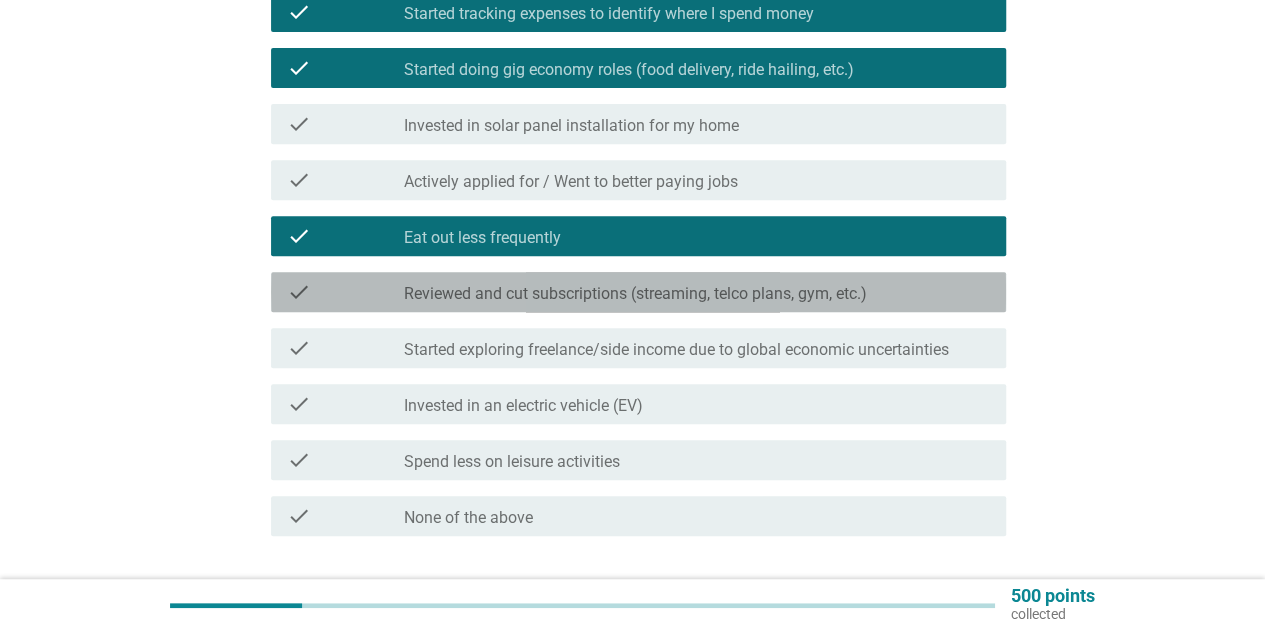 click on "Reviewed and cut subscriptions (streaming, telco plans, gym, etc.)" at bounding box center (635, 294) 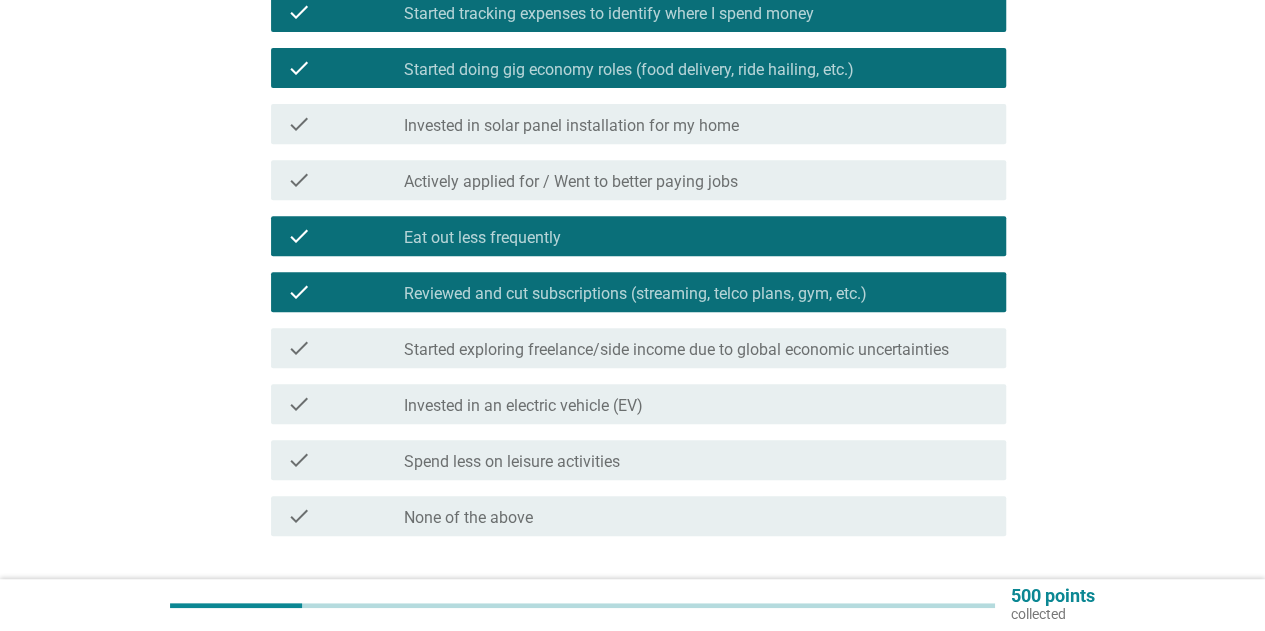 click on "Started exploring freelance/side income due to global economic uncertainties" at bounding box center [676, 350] 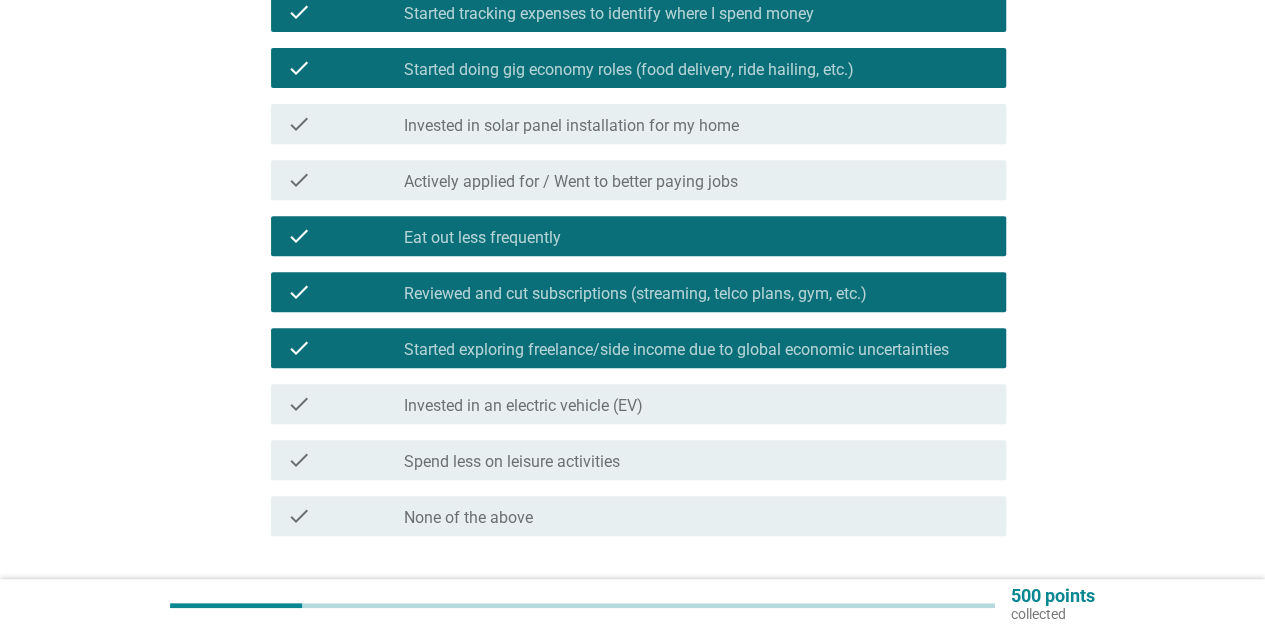 click on "check_box_outline_blank Spend less on leisure activities" at bounding box center (697, 460) 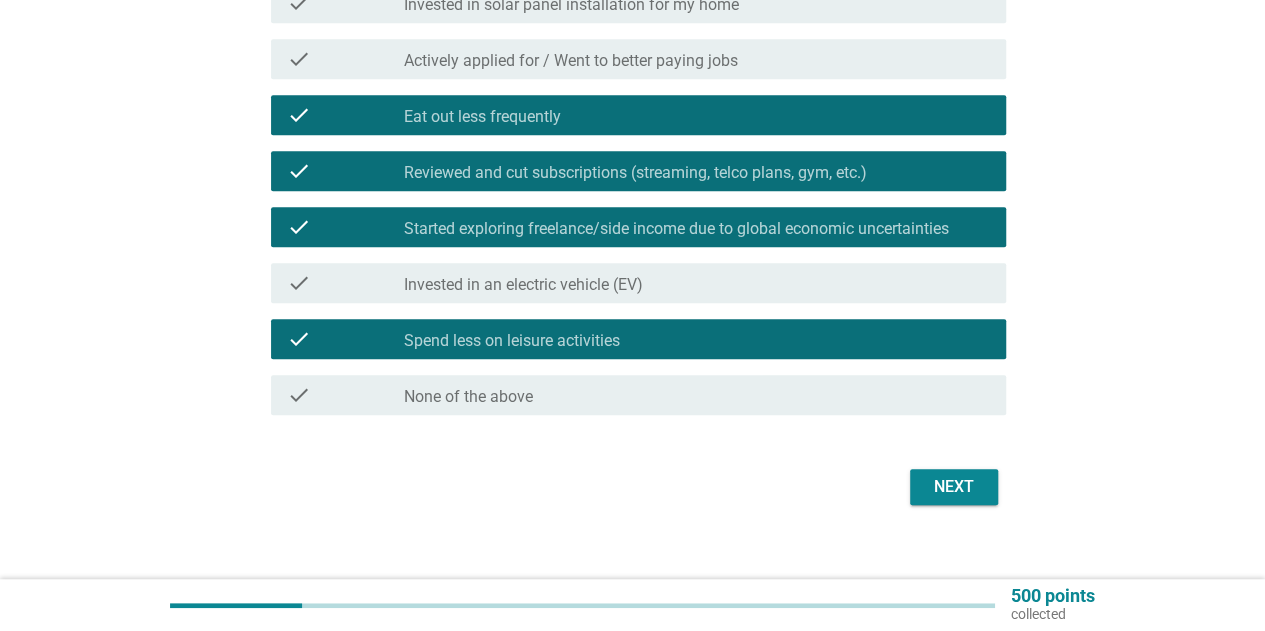 scroll, scrollTop: 482, scrollLeft: 0, axis: vertical 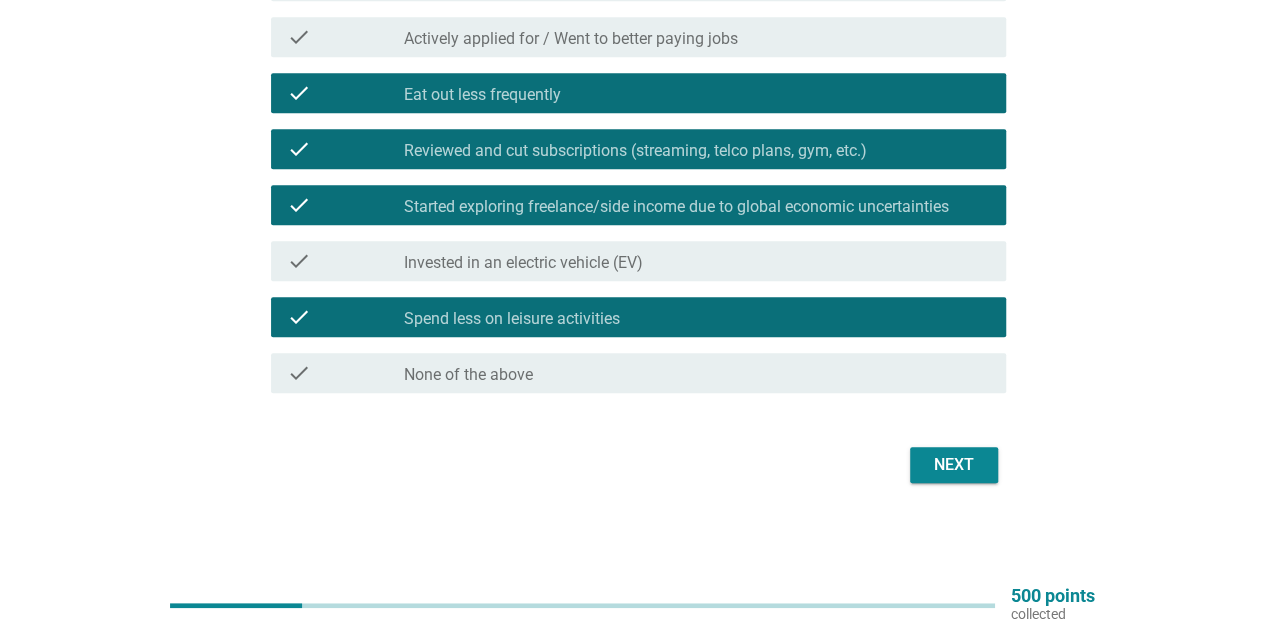 click on "Next" at bounding box center [632, 465] 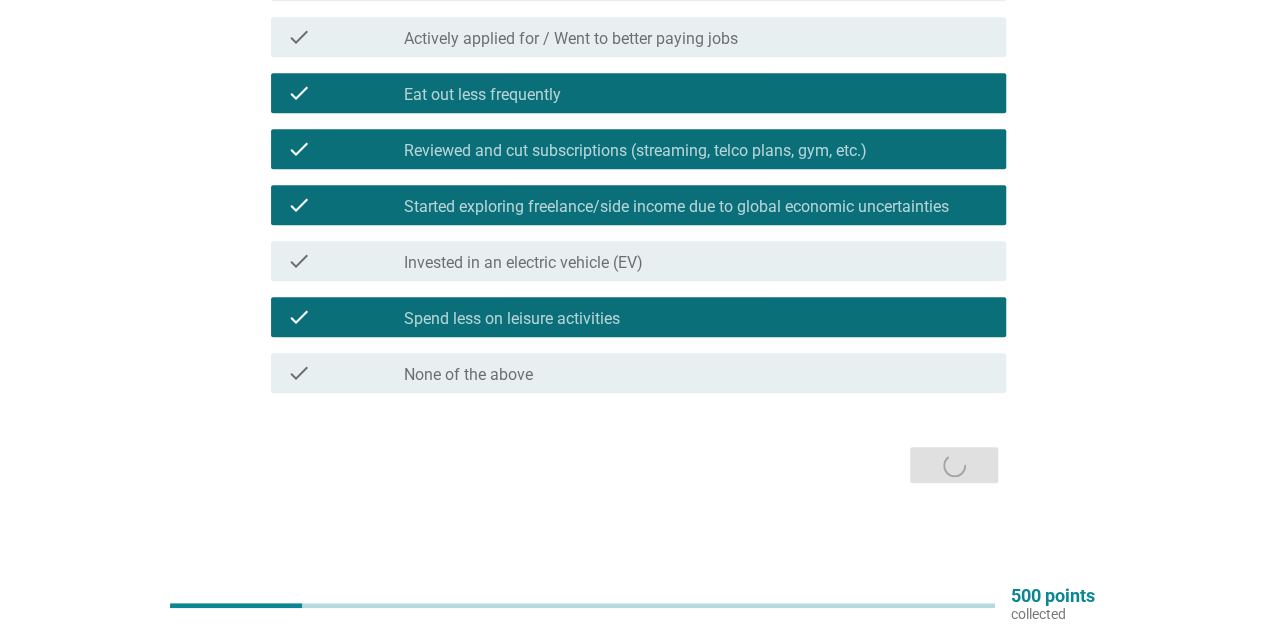scroll, scrollTop: 0, scrollLeft: 0, axis: both 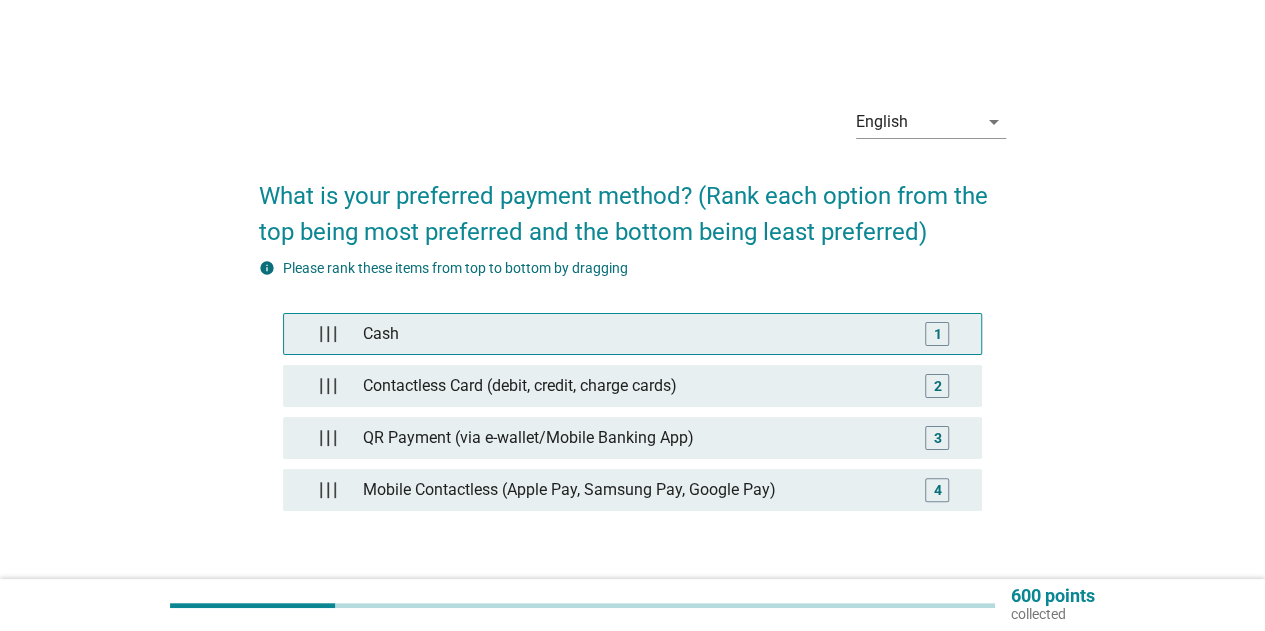 click on "Cash" at bounding box center [632, 334] 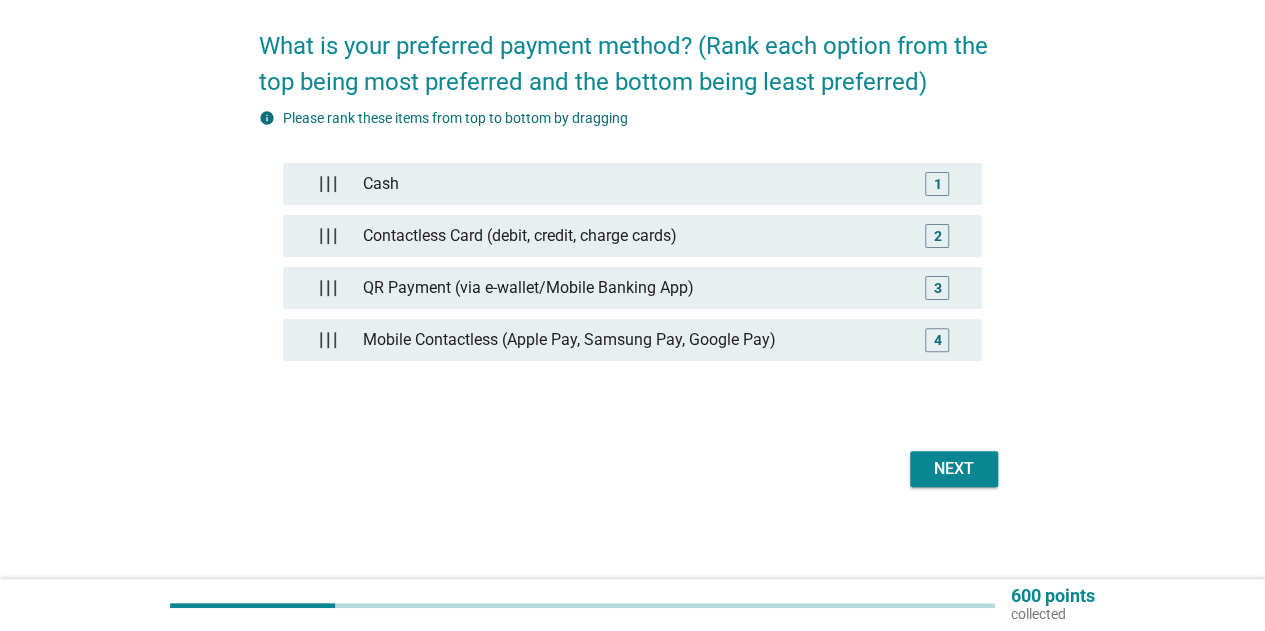 scroll, scrollTop: 151, scrollLeft: 0, axis: vertical 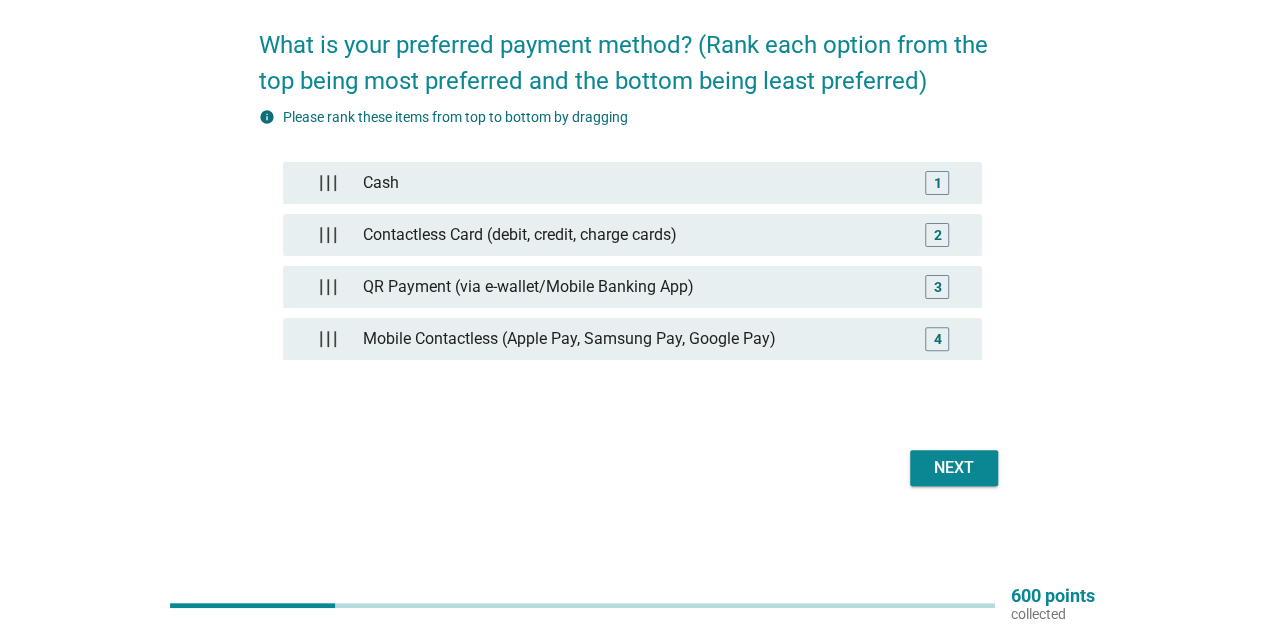 click on "Next" at bounding box center (954, 468) 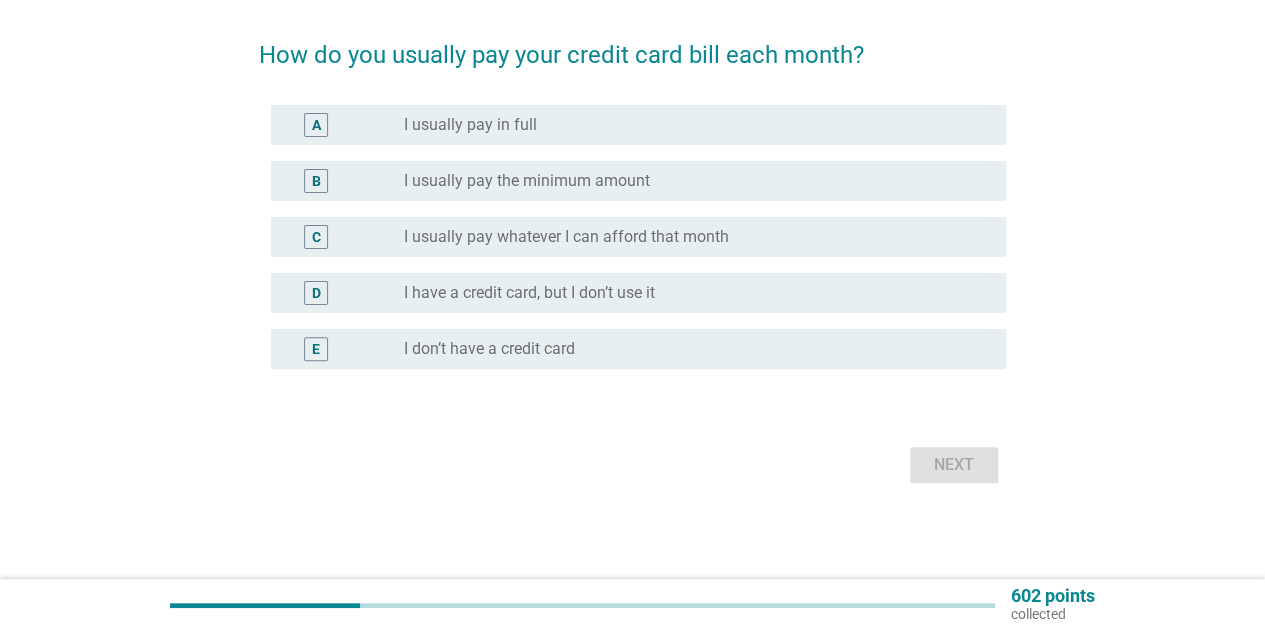 scroll, scrollTop: 0, scrollLeft: 0, axis: both 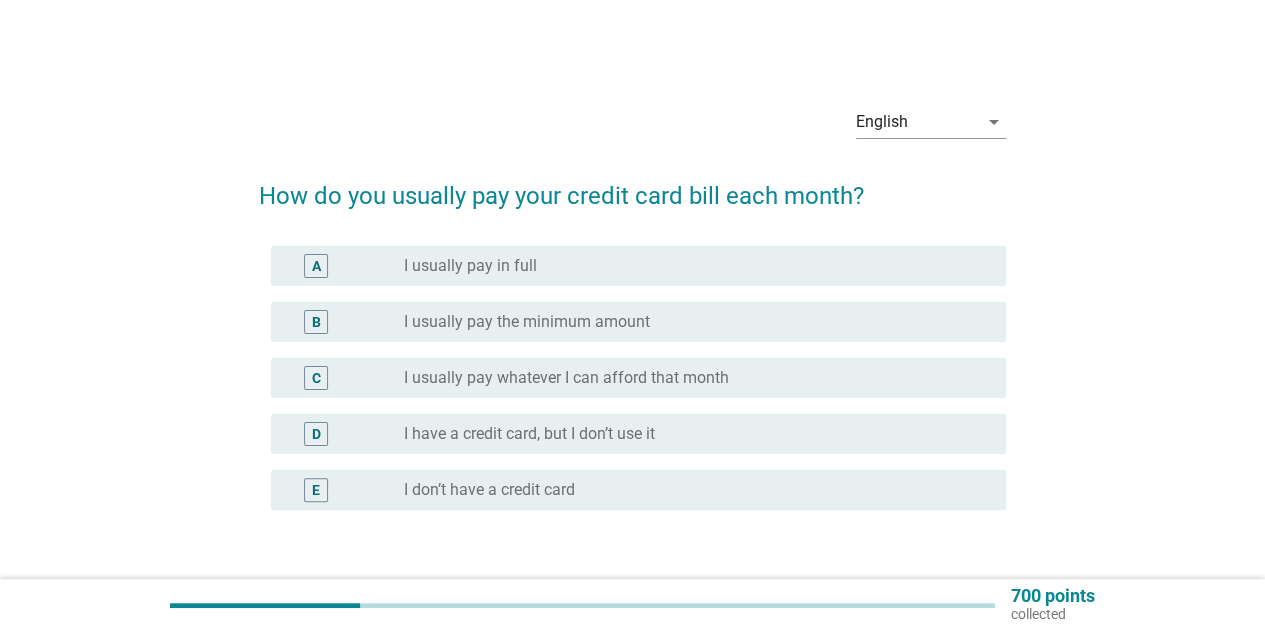 click on "I usually pay in full" at bounding box center [470, 266] 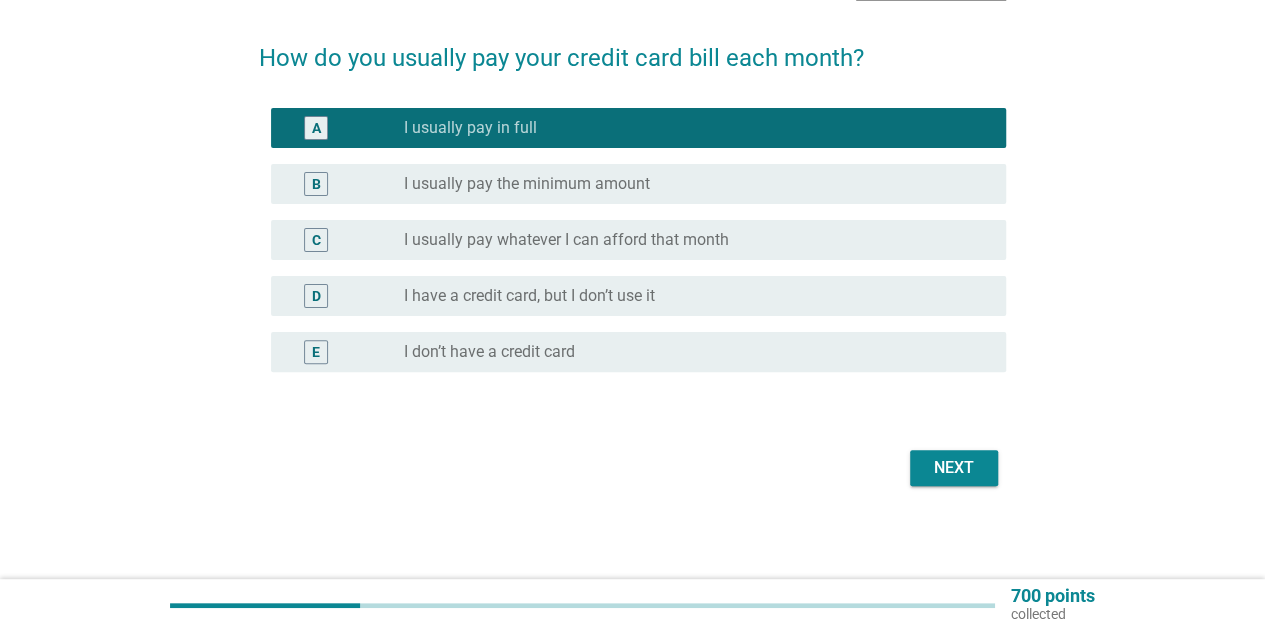 scroll, scrollTop: 140, scrollLeft: 0, axis: vertical 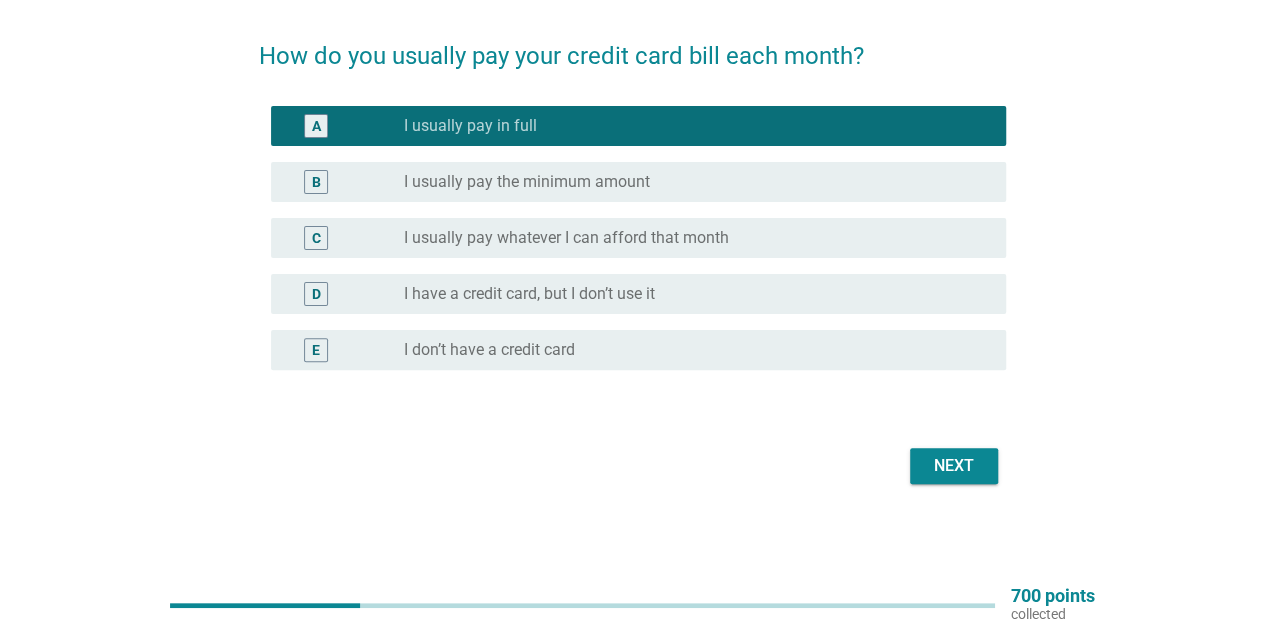click on "Next" at bounding box center [954, 466] 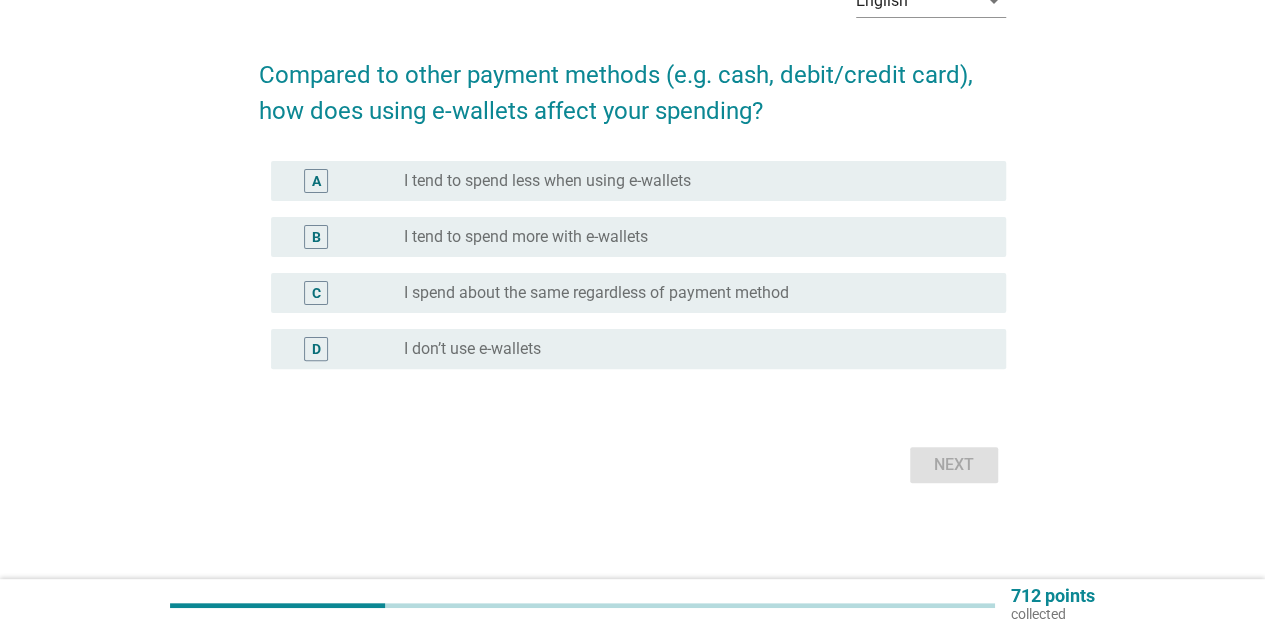 scroll, scrollTop: 0, scrollLeft: 0, axis: both 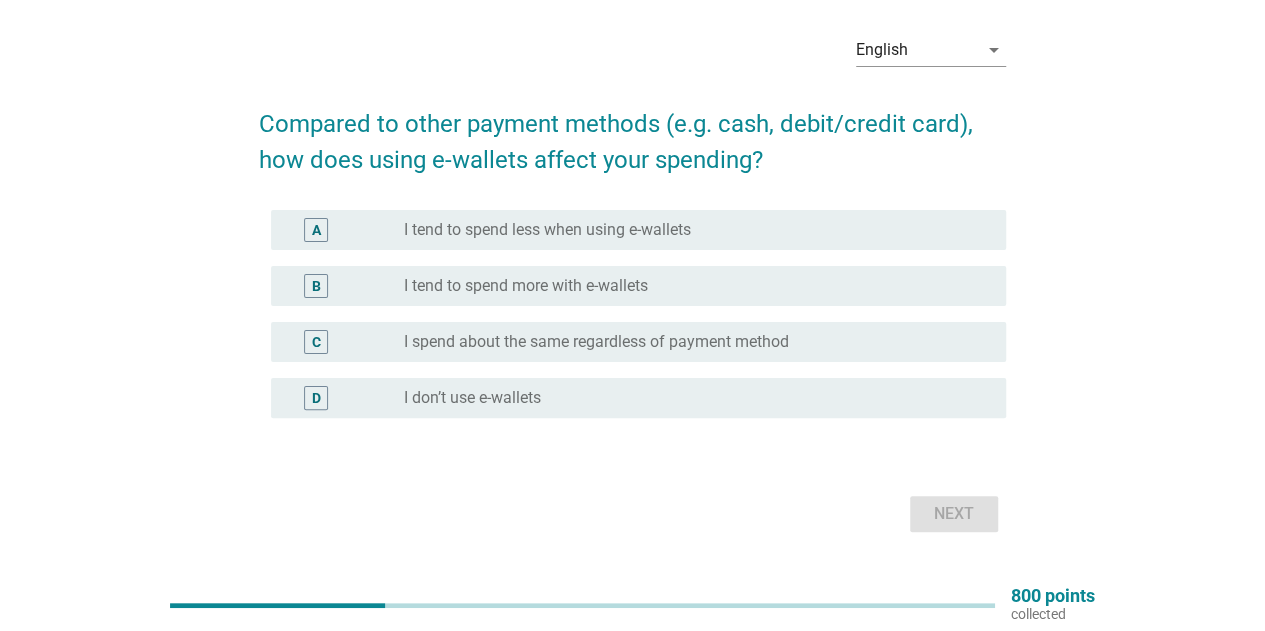 click on "I tend to spend more with e-wallets" at bounding box center [526, 286] 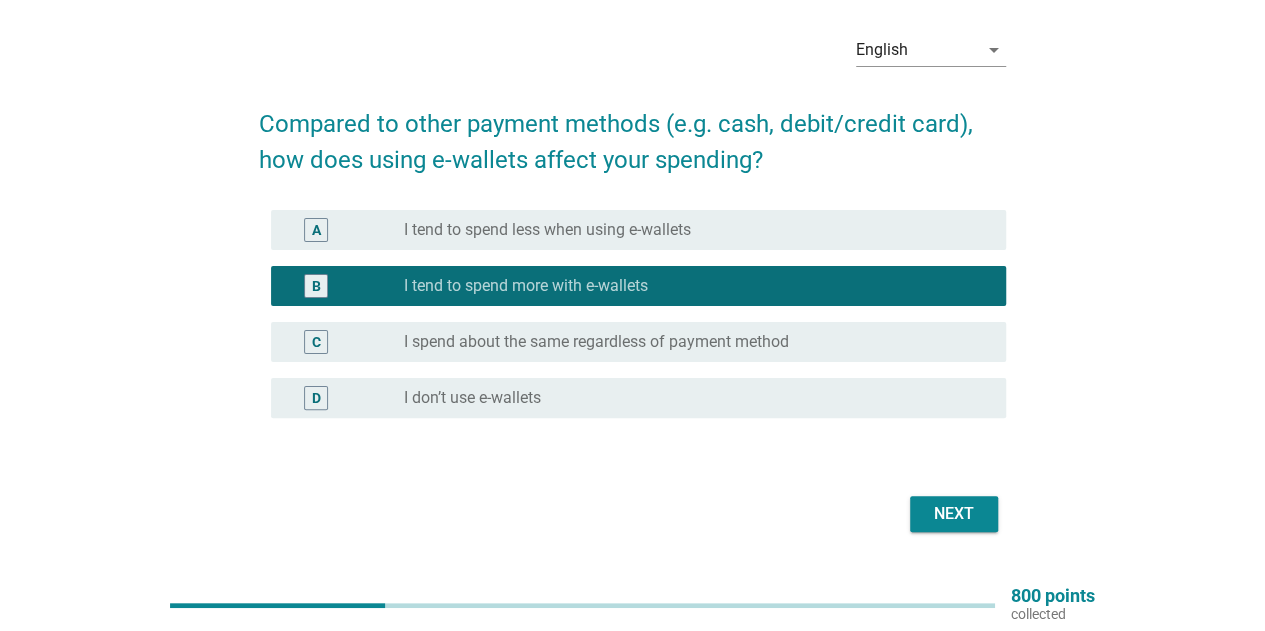 click on "Next" at bounding box center (954, 514) 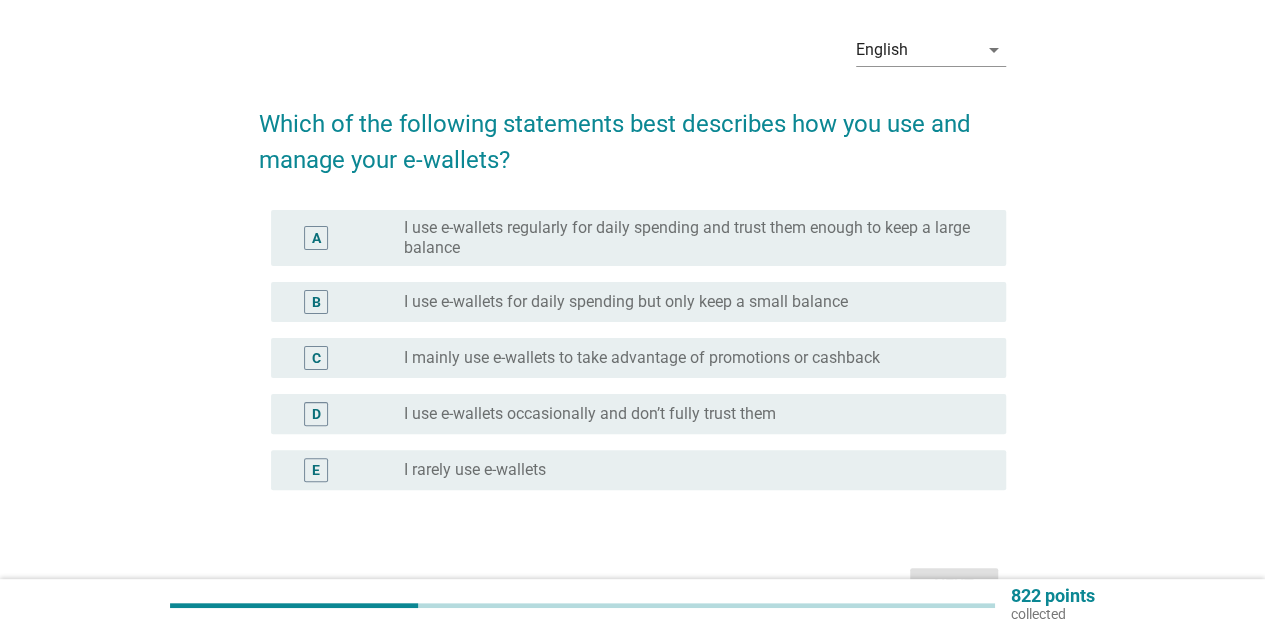scroll, scrollTop: 0, scrollLeft: 0, axis: both 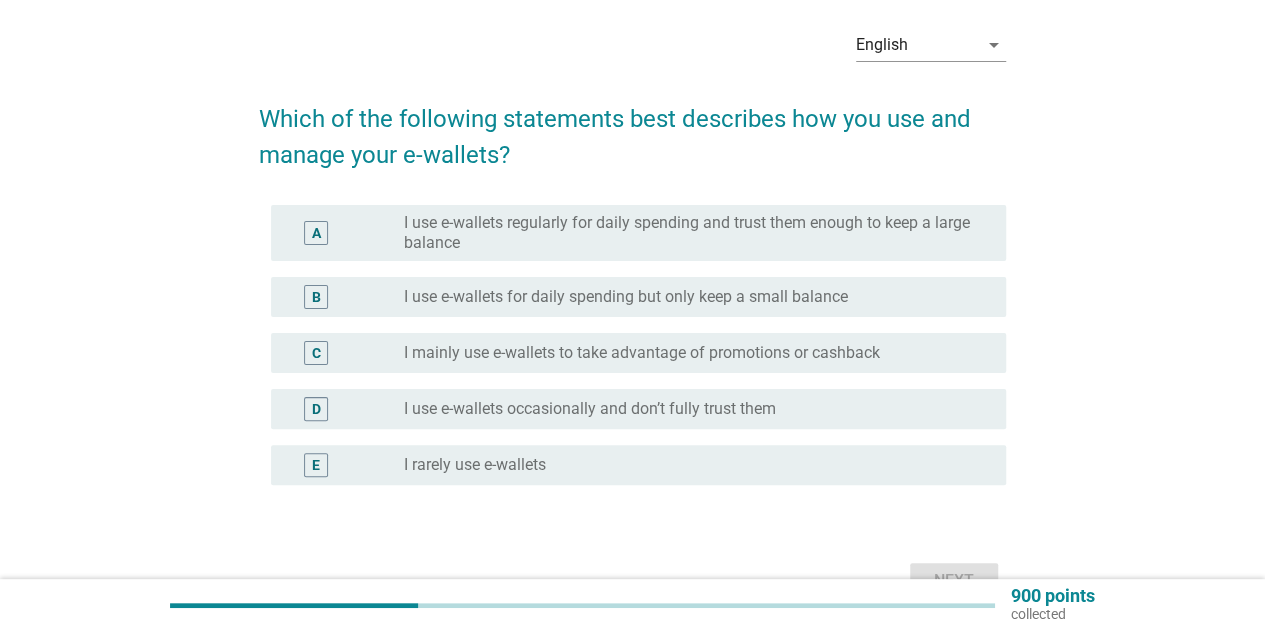 click on "I use e-wallets occasionally and don’t fully trust them" at bounding box center [590, 409] 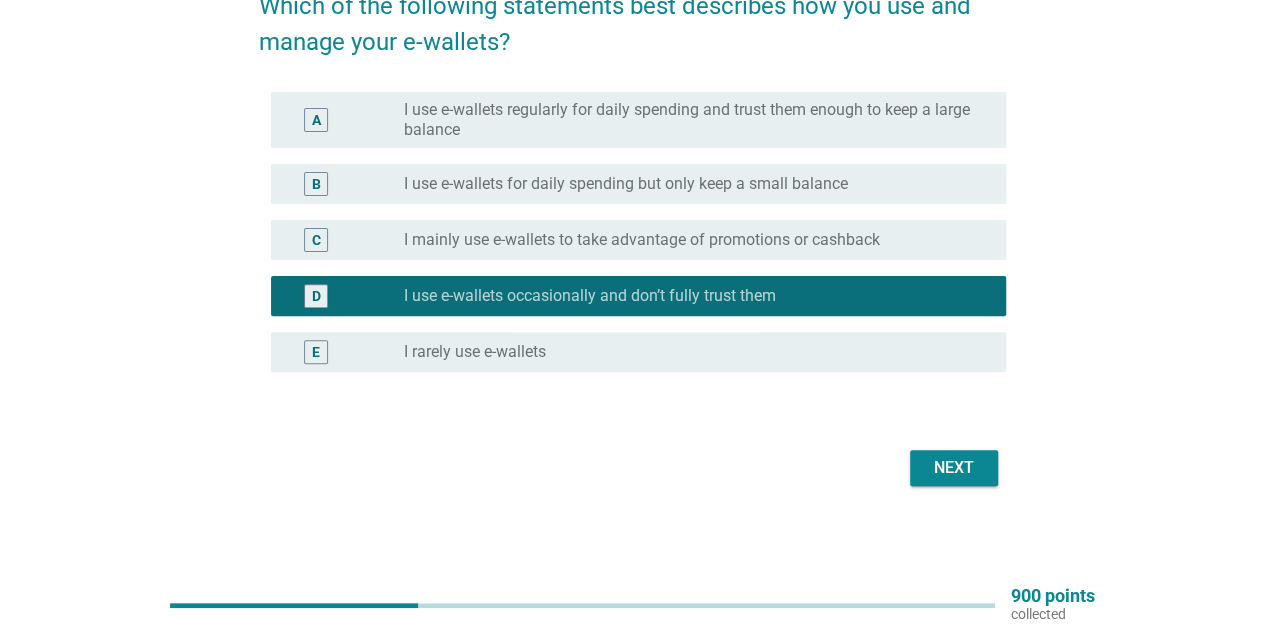 scroll, scrollTop: 192, scrollLeft: 0, axis: vertical 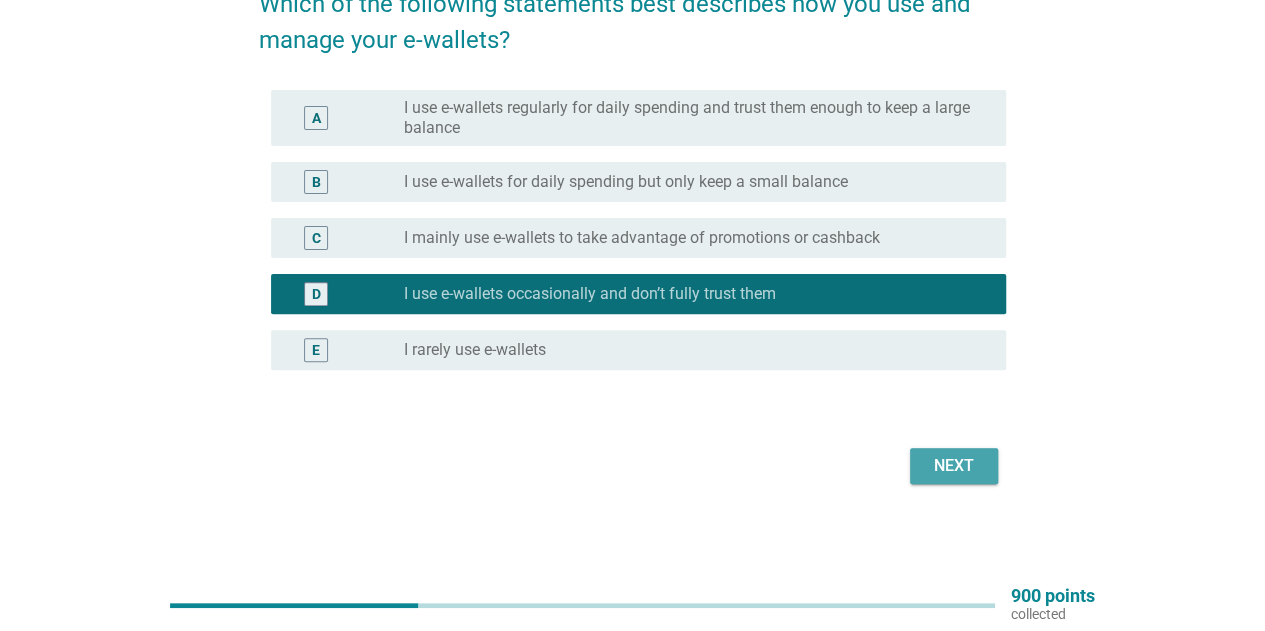 click on "Next" at bounding box center (954, 466) 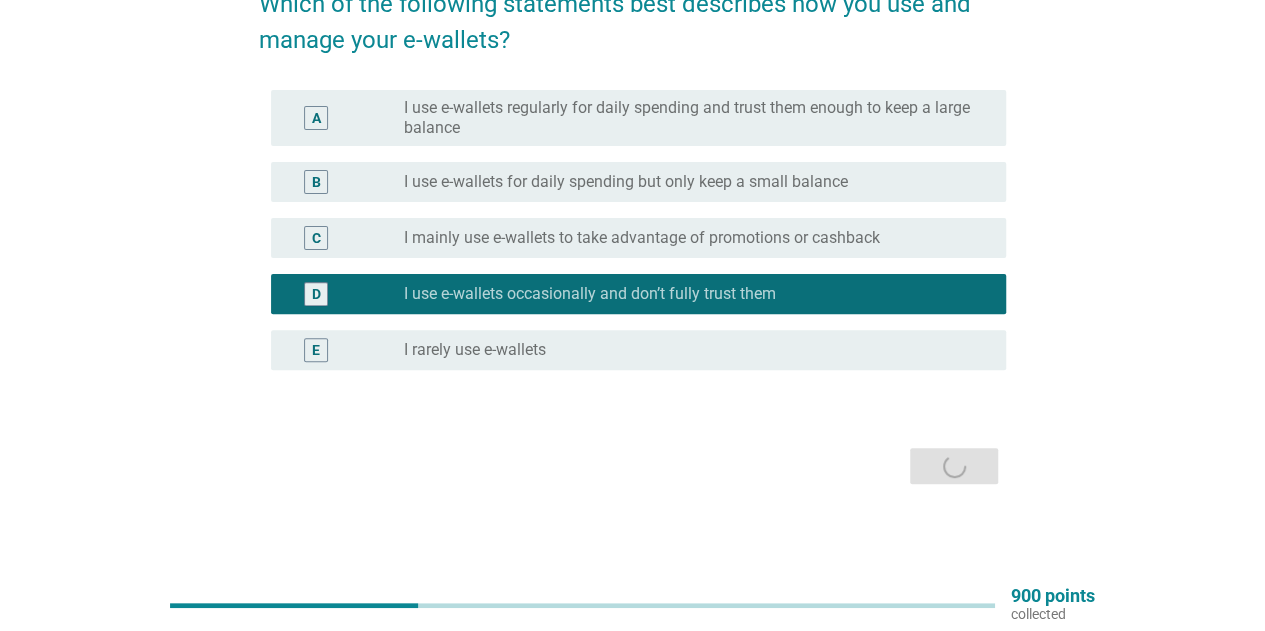 scroll, scrollTop: 0, scrollLeft: 0, axis: both 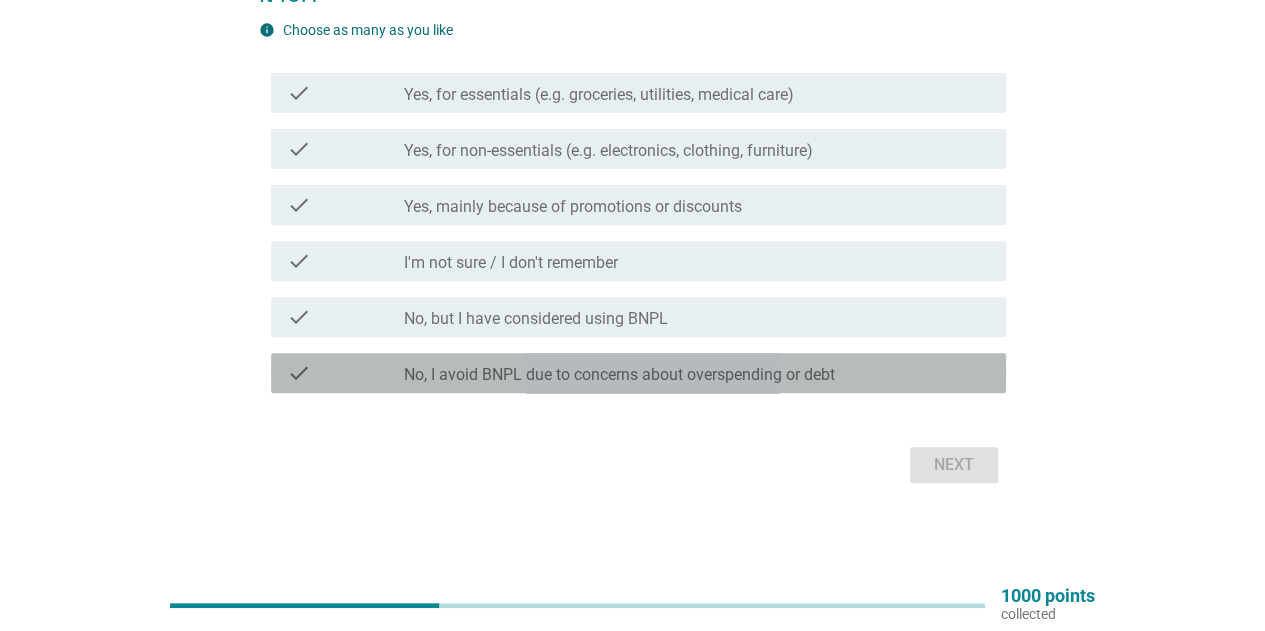 click on "No, I avoid BNPL due to concerns about overspending or debt" at bounding box center (619, 375) 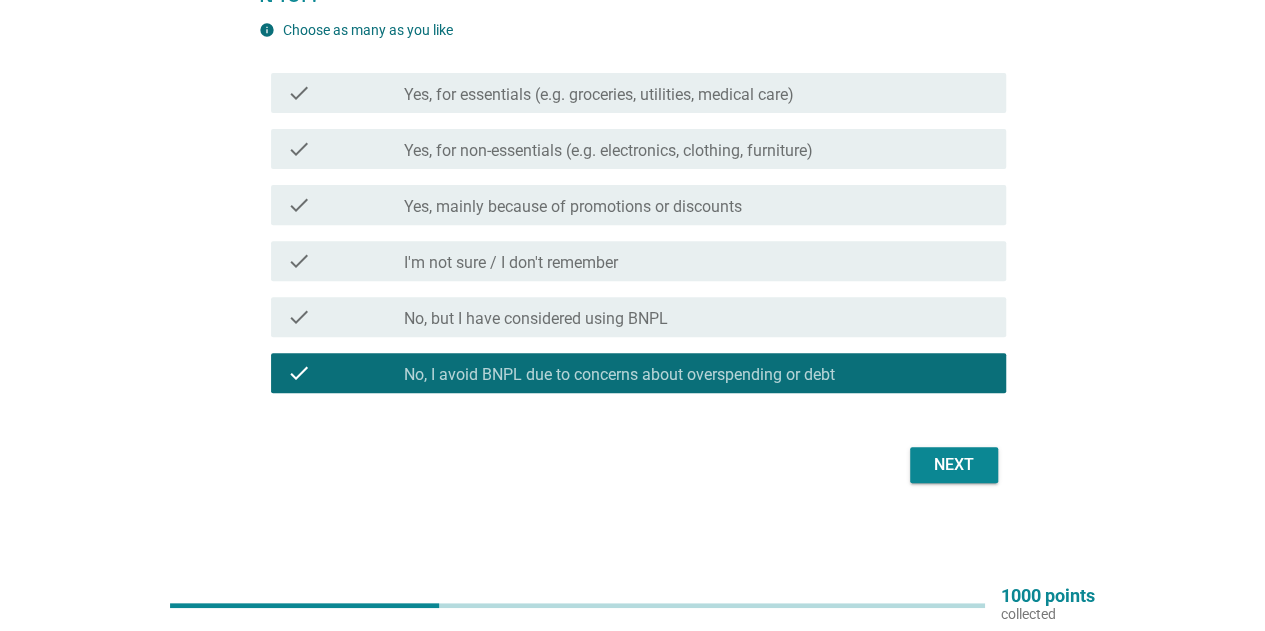 click on "Next" at bounding box center [954, 465] 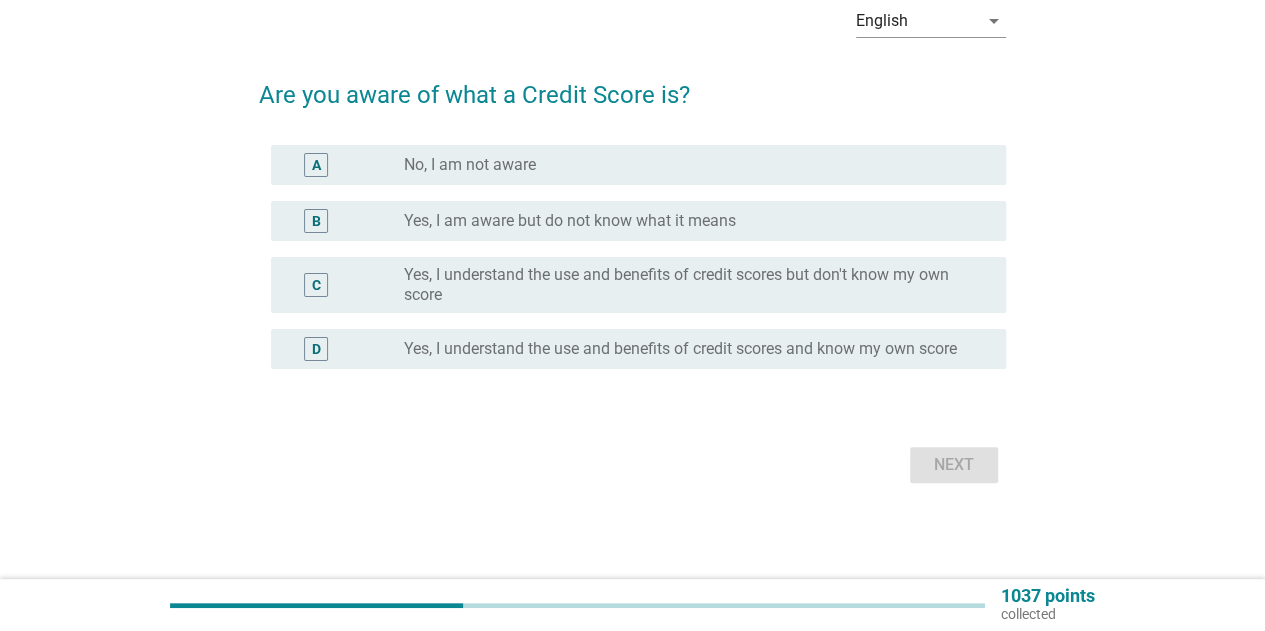 scroll, scrollTop: 0, scrollLeft: 0, axis: both 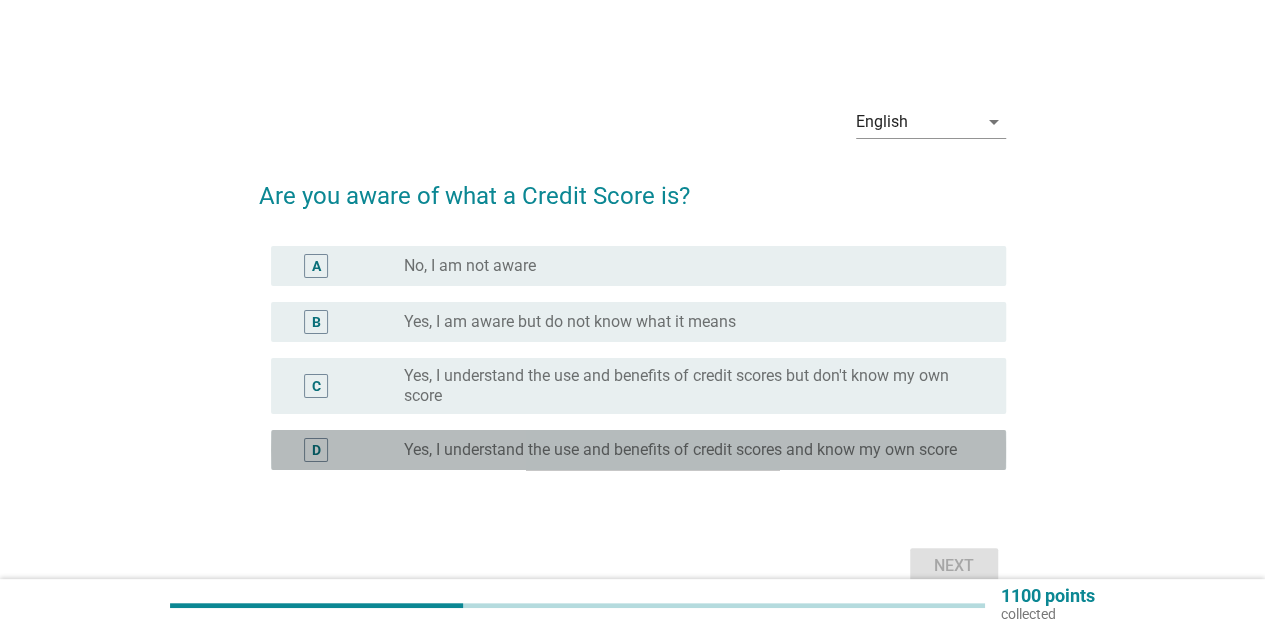 click on "radio_button_unchecked Yes, I understand the use and benefits of credit scores and know my own score" at bounding box center (697, 450) 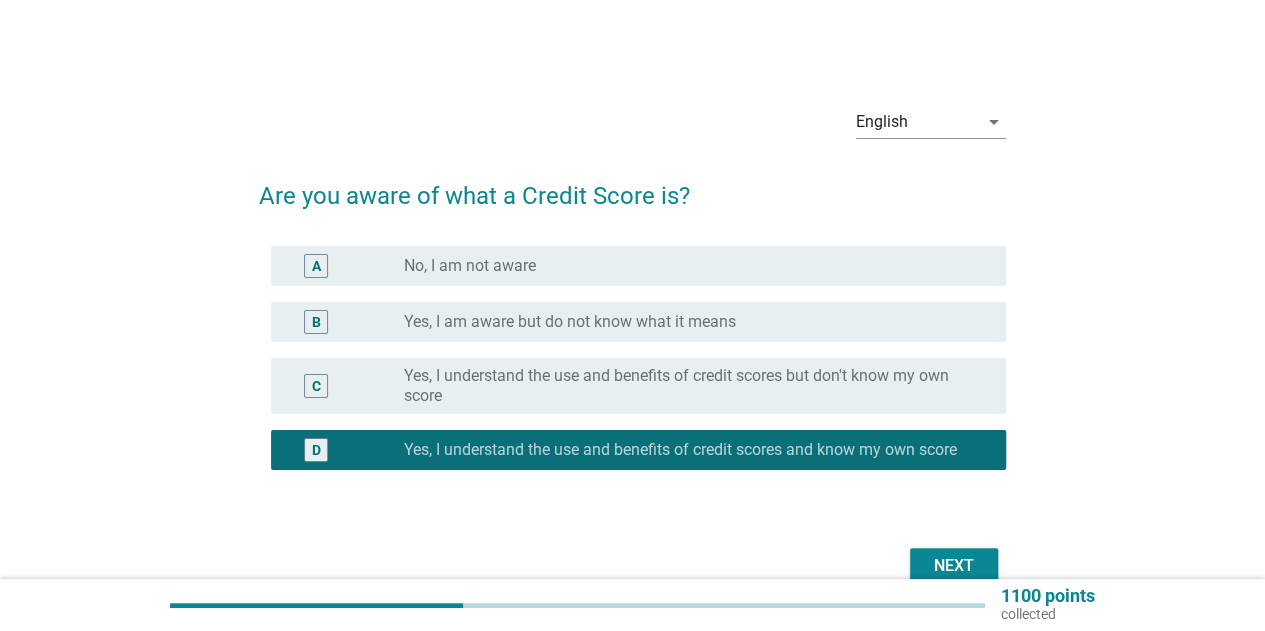 click on "Next" at bounding box center (954, 566) 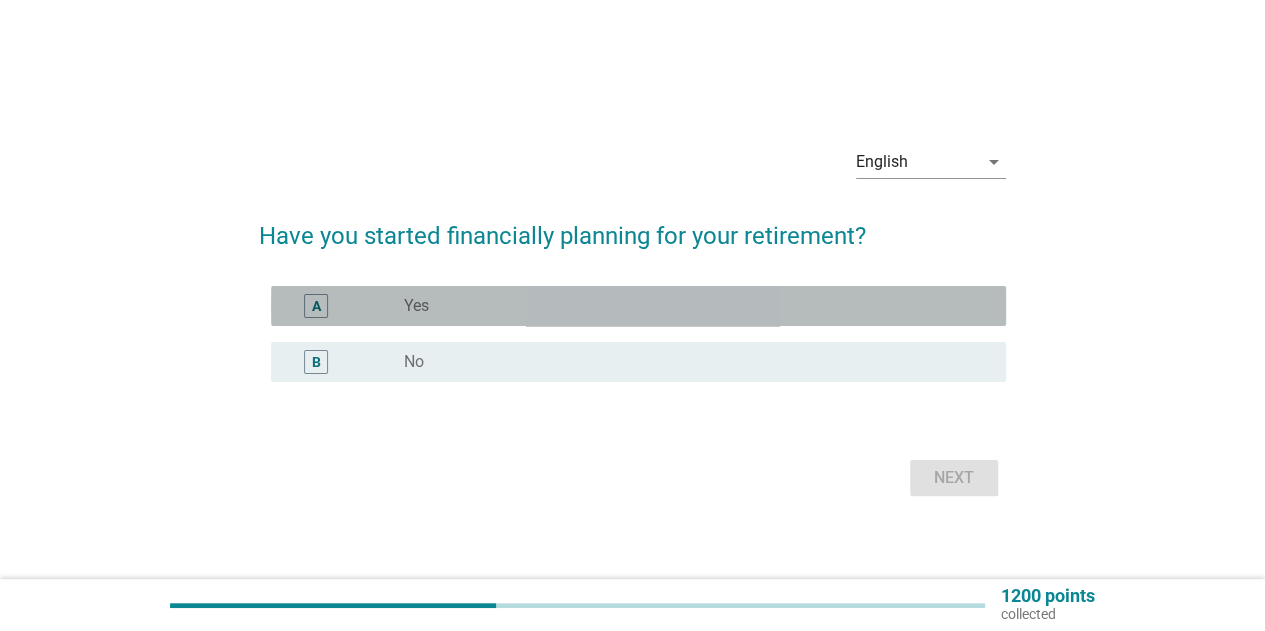 click on "A" at bounding box center (345, 306) 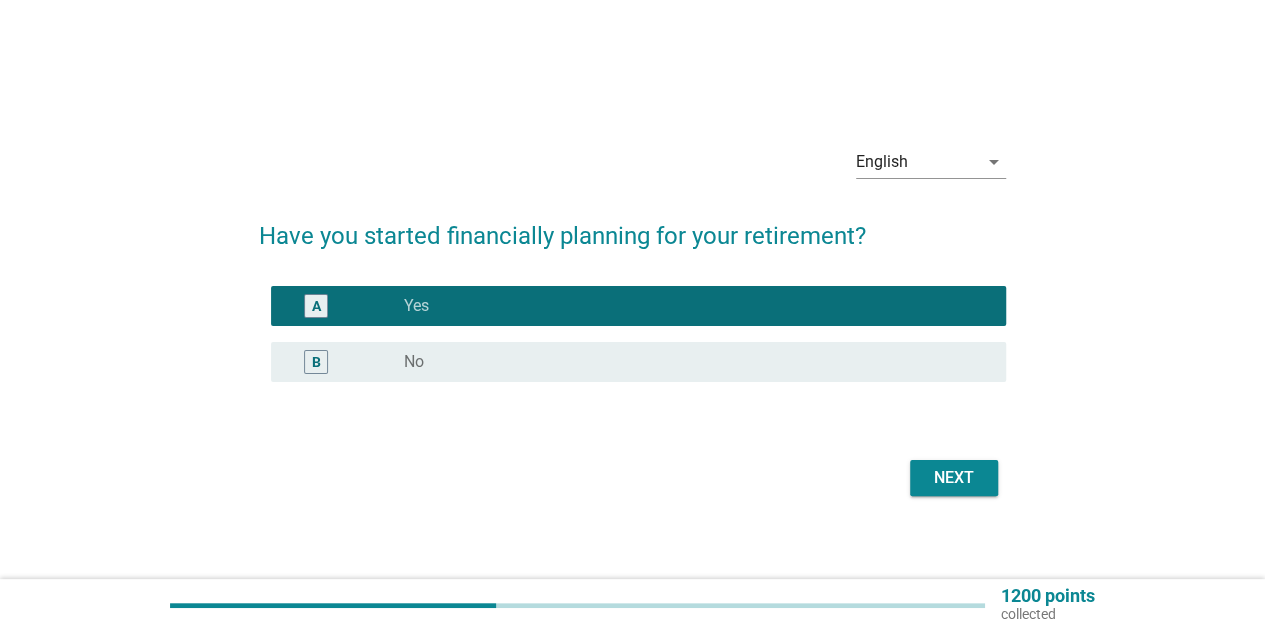 click on "Next" at bounding box center (954, 478) 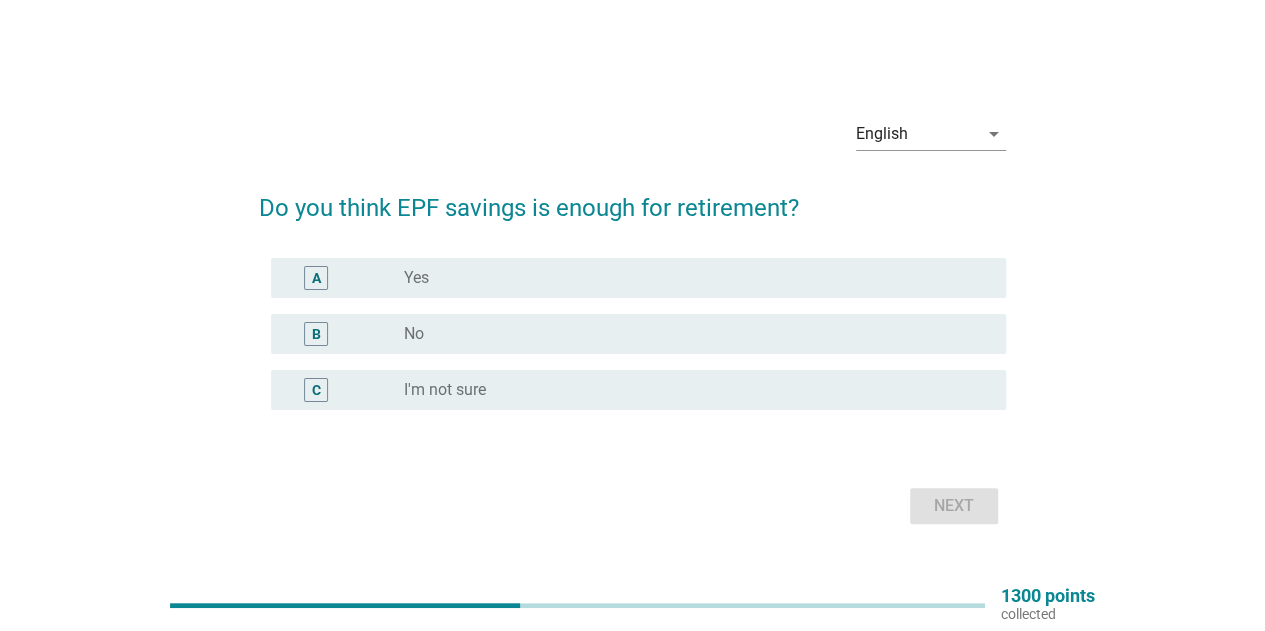 click on "No" at bounding box center [414, 334] 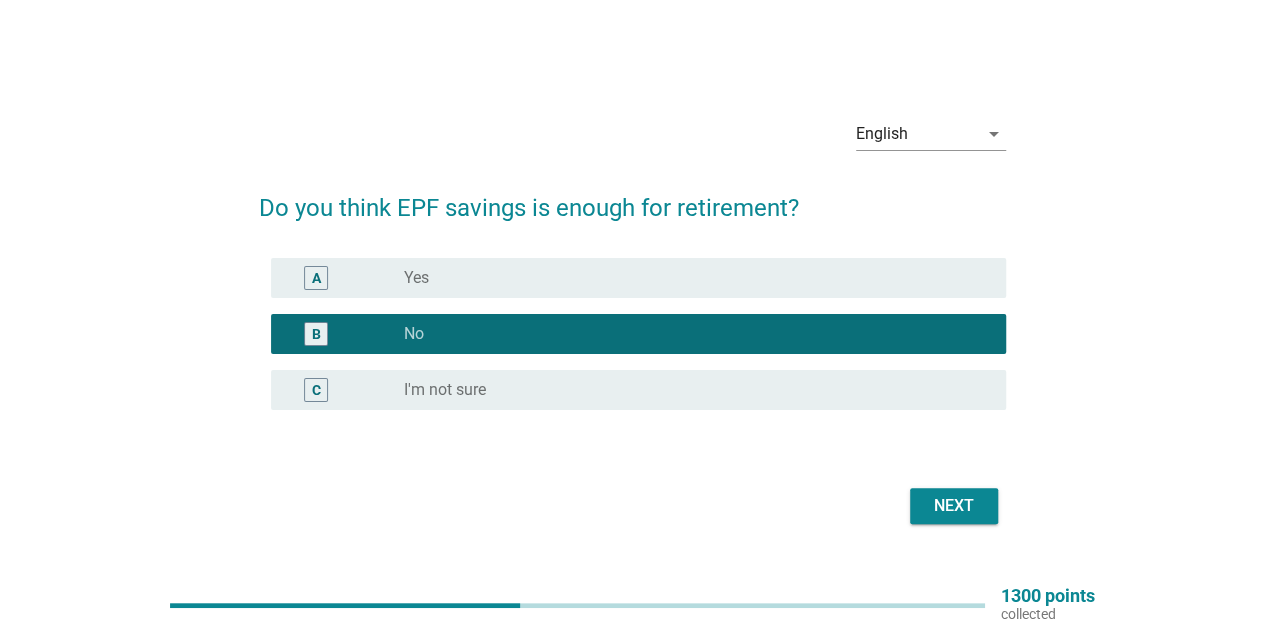 click on "Next" at bounding box center (954, 506) 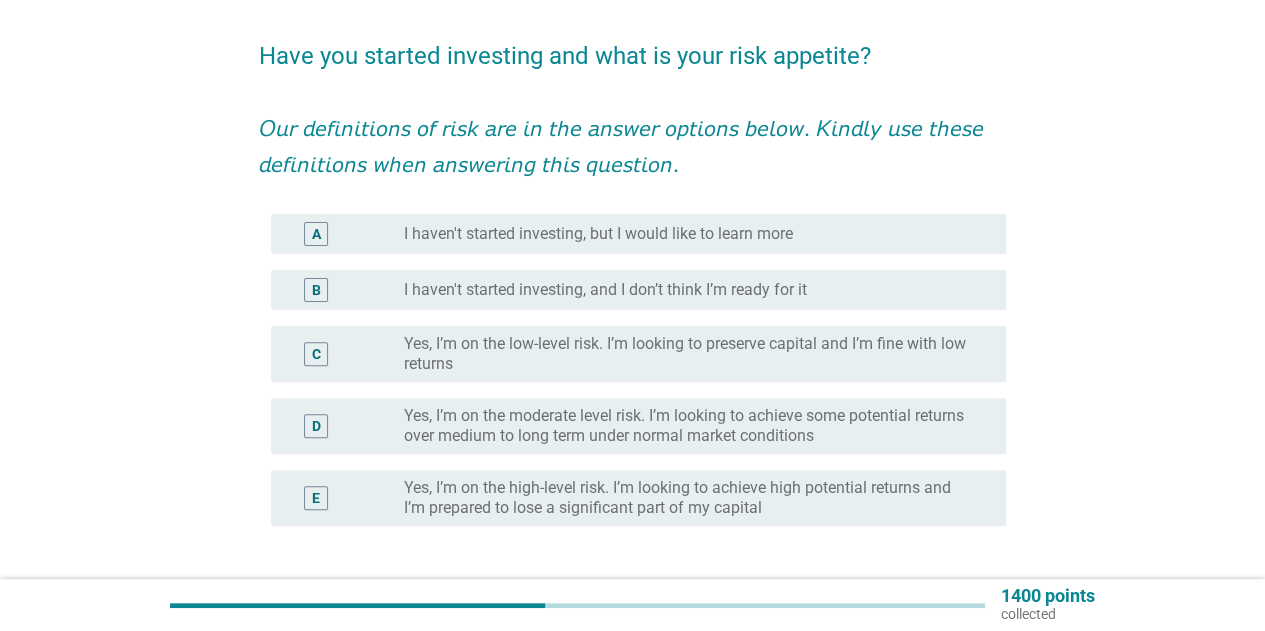 scroll, scrollTop: 188, scrollLeft: 0, axis: vertical 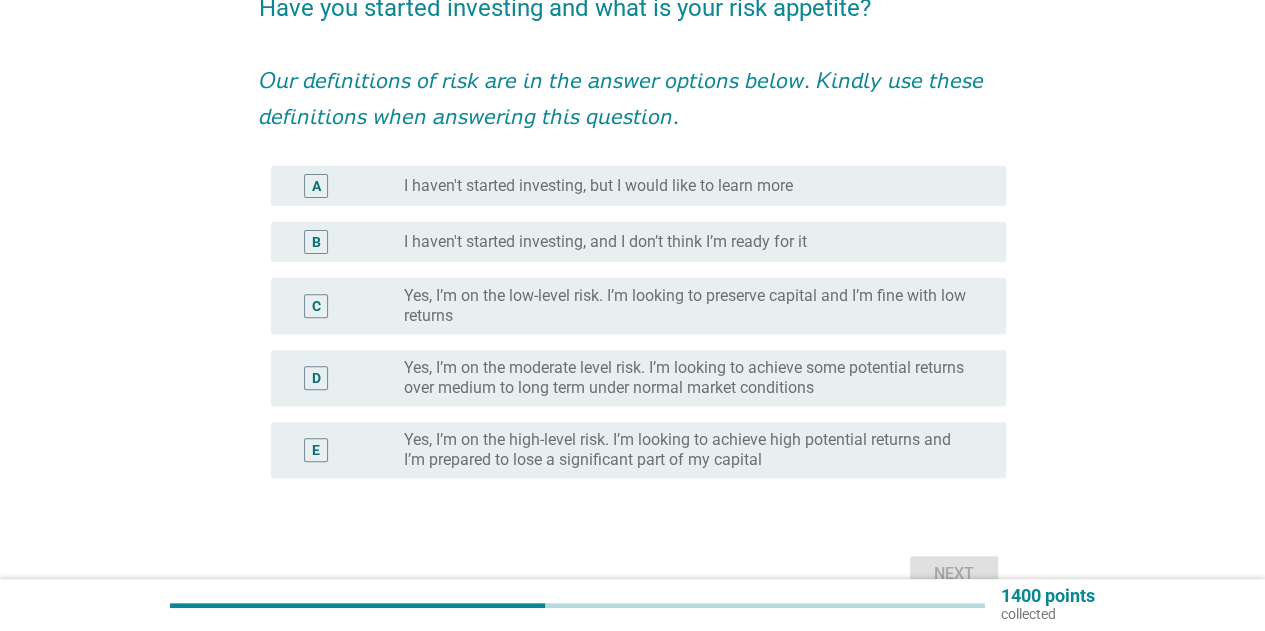 click on "Yes, I’m on the moderate level risk. I’m looking to achieve some potential returns over medium to long term under normal market conditions" at bounding box center (689, 378) 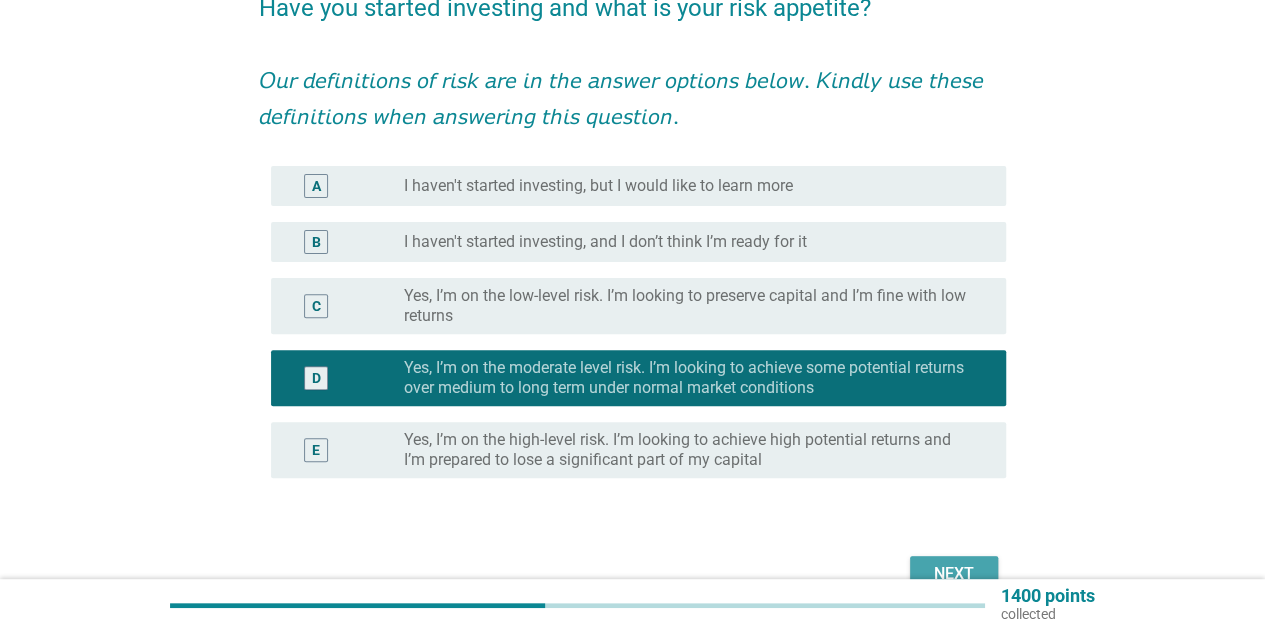 click on "Next" at bounding box center (954, 574) 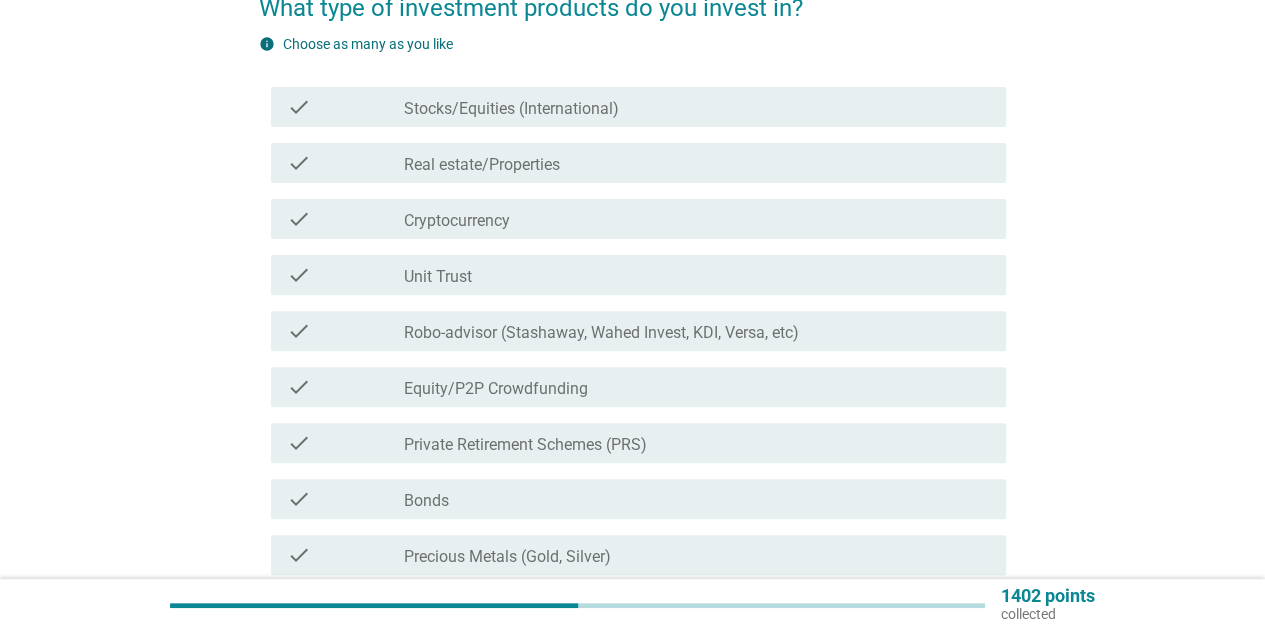 scroll, scrollTop: 0, scrollLeft: 0, axis: both 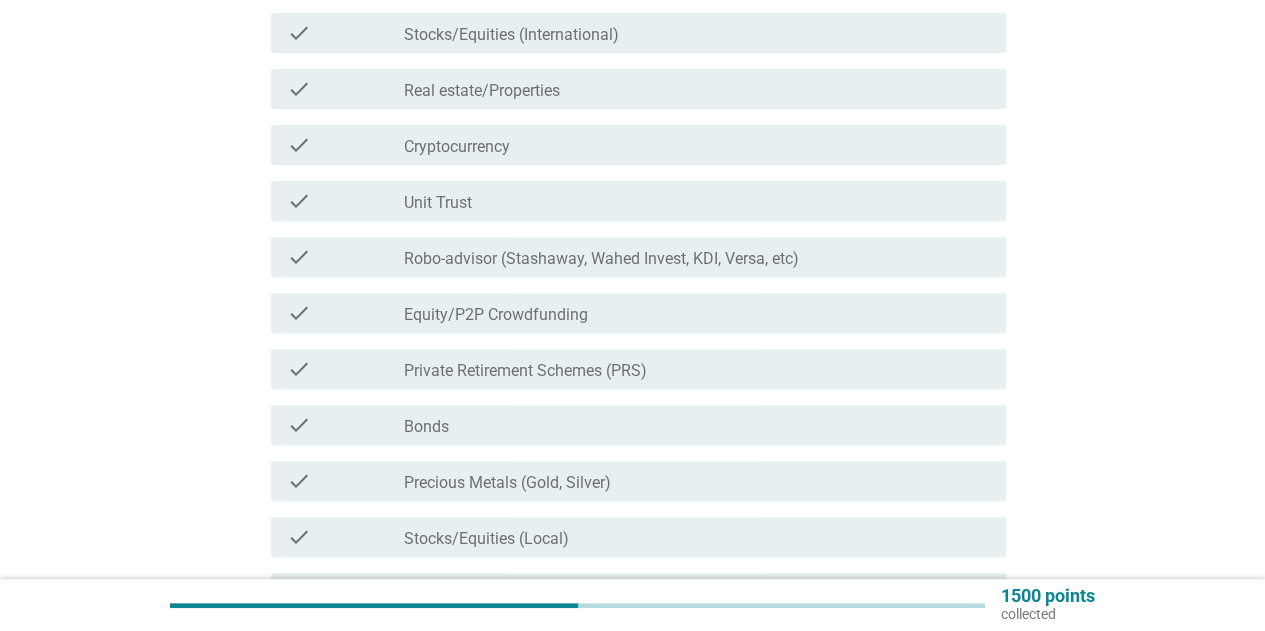 click on "check" at bounding box center (345, 201) 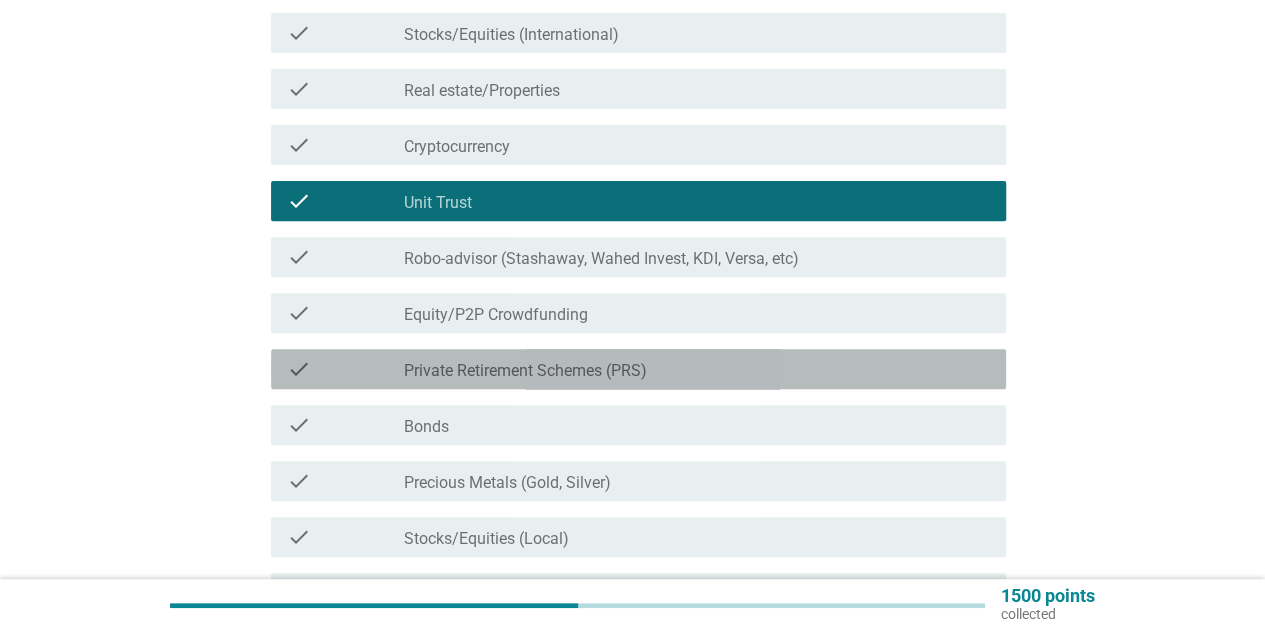 click on "Private Retirement Schemes (PRS)" at bounding box center (525, 371) 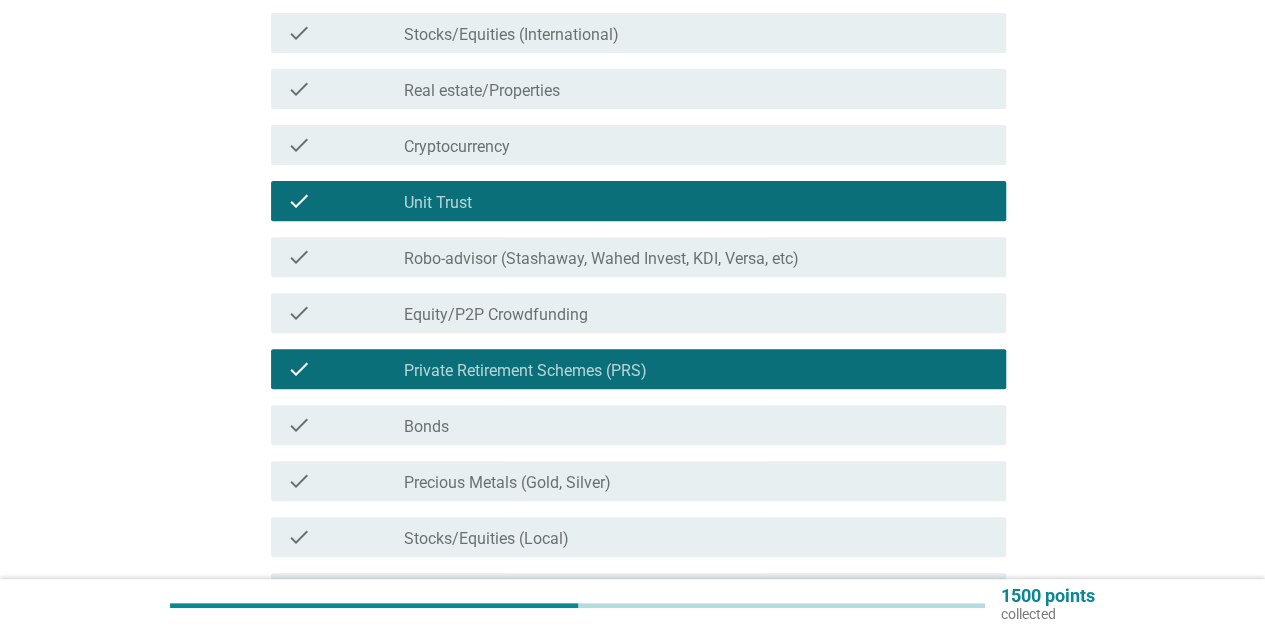 scroll, scrollTop: 538, scrollLeft: 0, axis: vertical 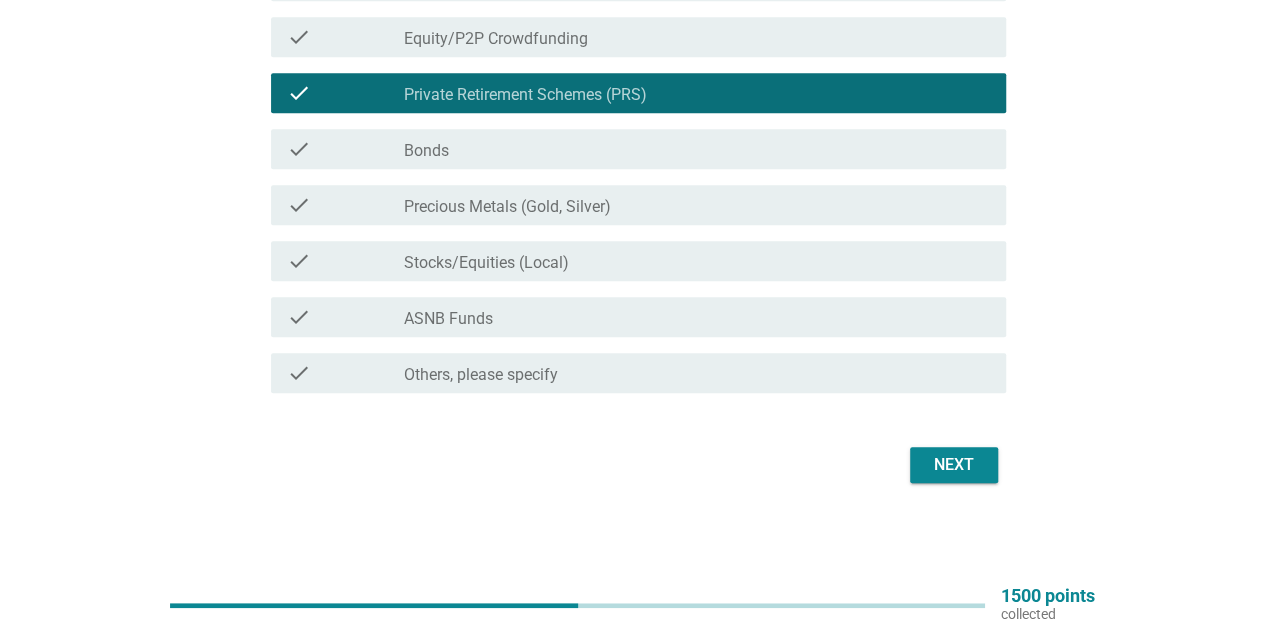 click on "Stocks/Equities (Local)" at bounding box center (486, 263) 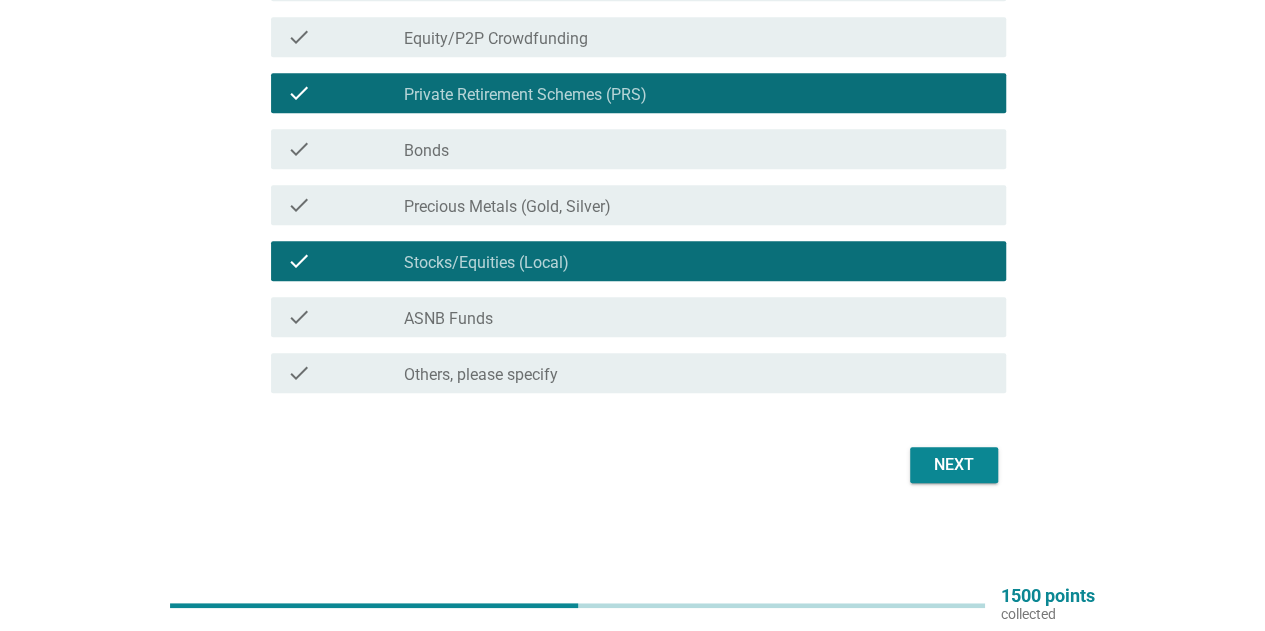 click on "Next" at bounding box center (954, 465) 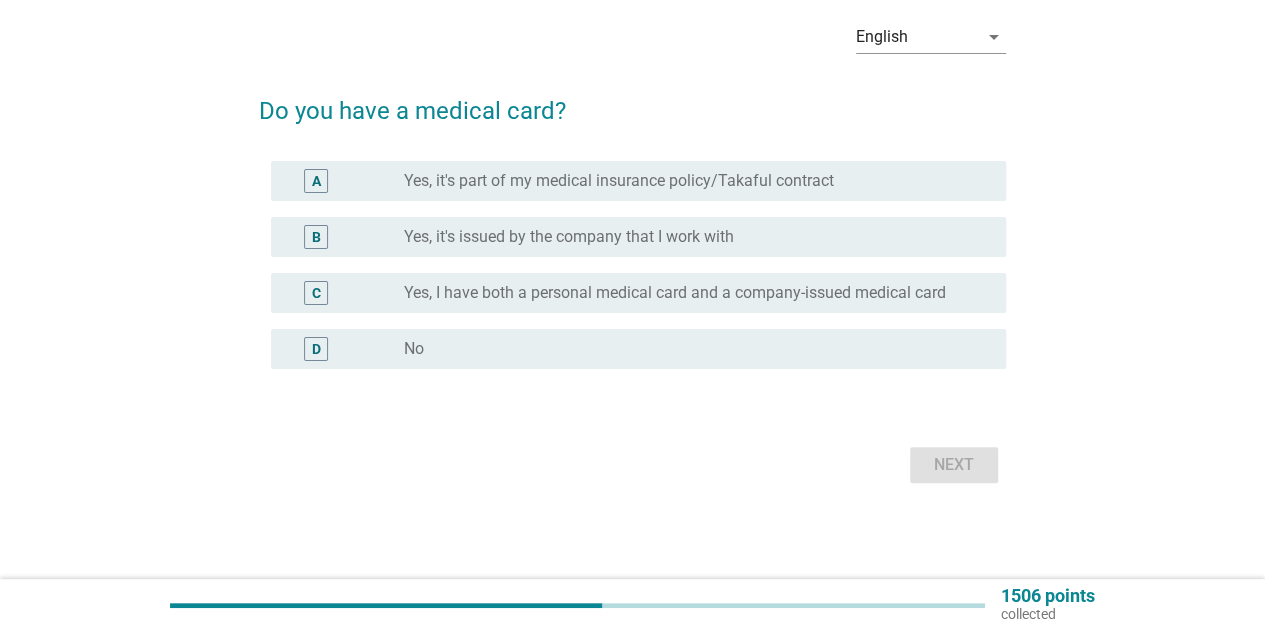 scroll, scrollTop: 0, scrollLeft: 0, axis: both 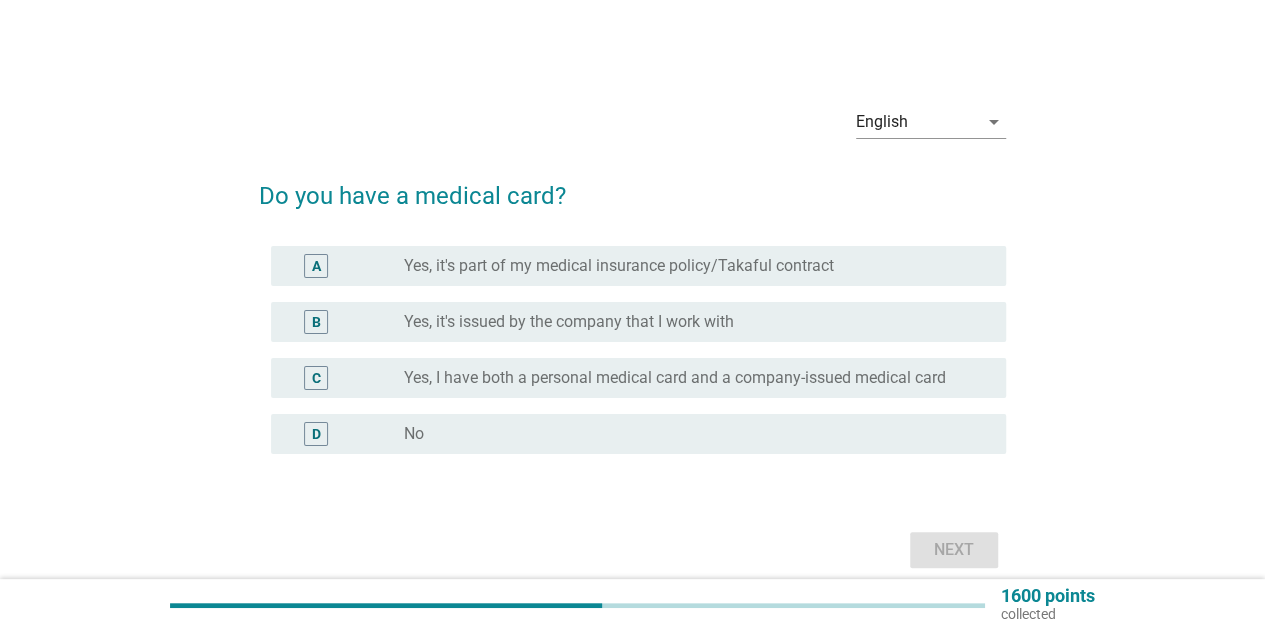 click on "Yes, it's part of my medical insurance policy/Takaful contract" at bounding box center (619, 266) 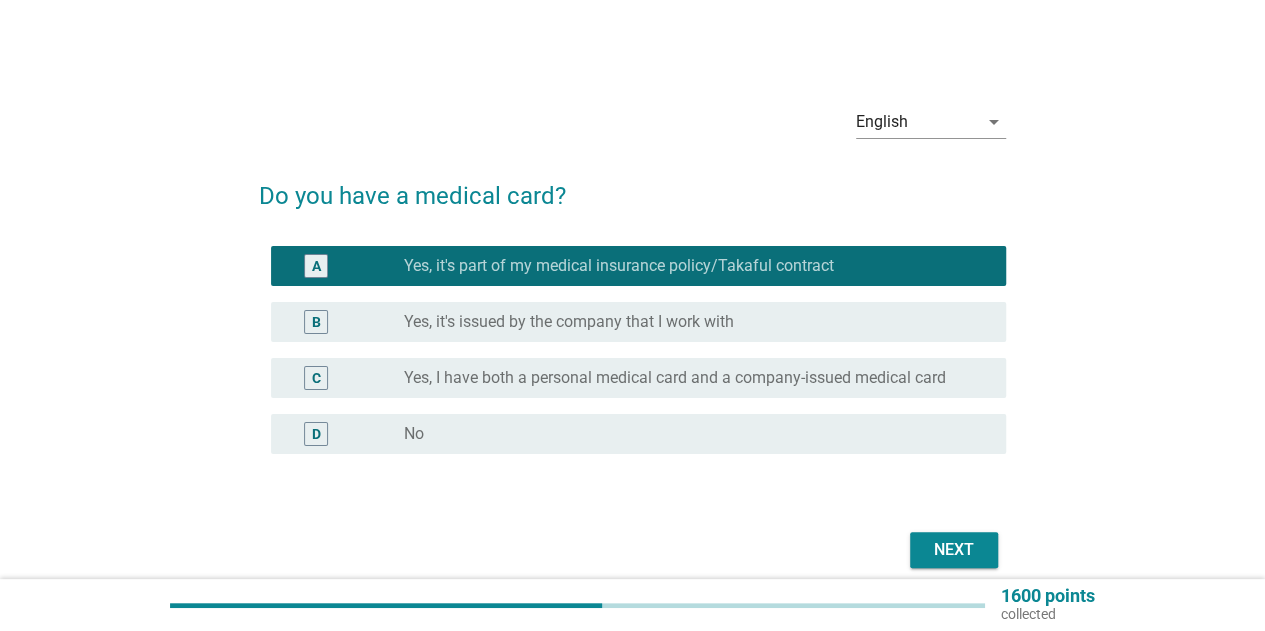 click on "Next" at bounding box center [954, 550] 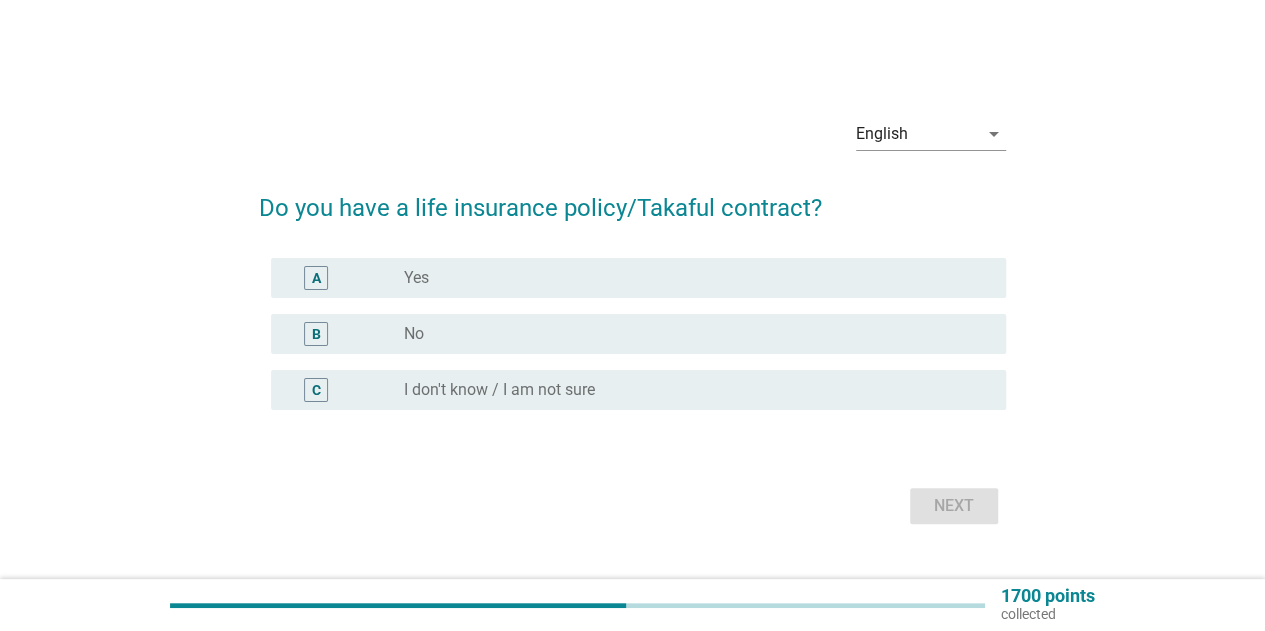 click on "radio_button_unchecked Yes" at bounding box center [689, 278] 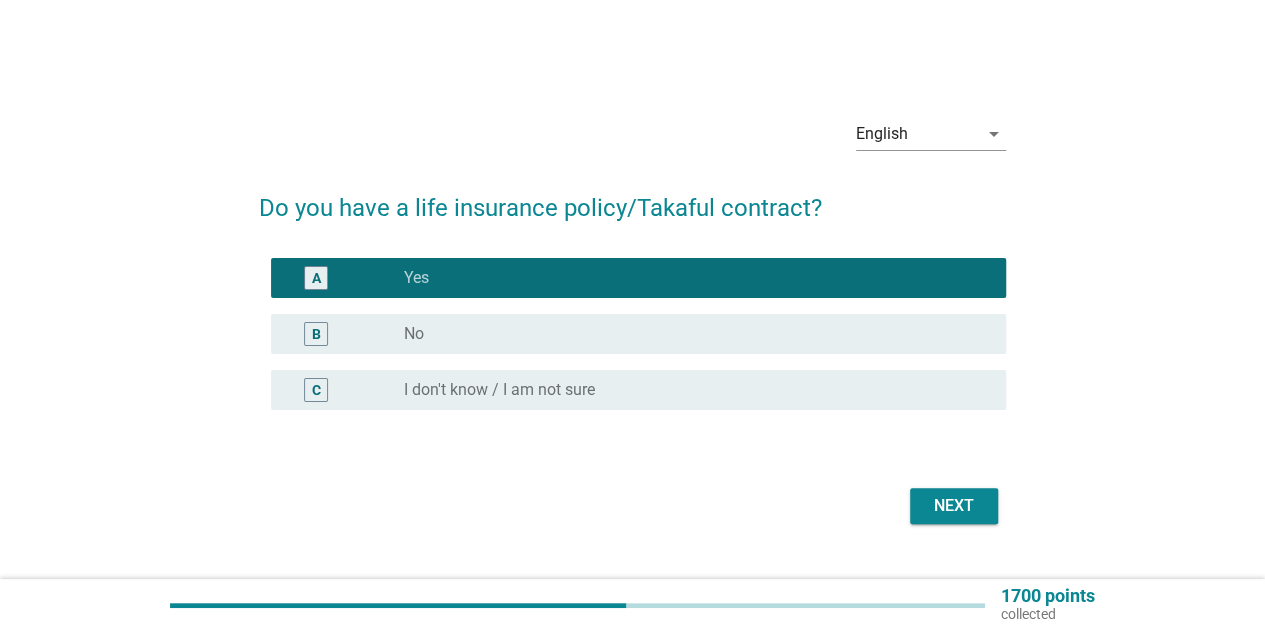 click on "Next" at bounding box center (954, 506) 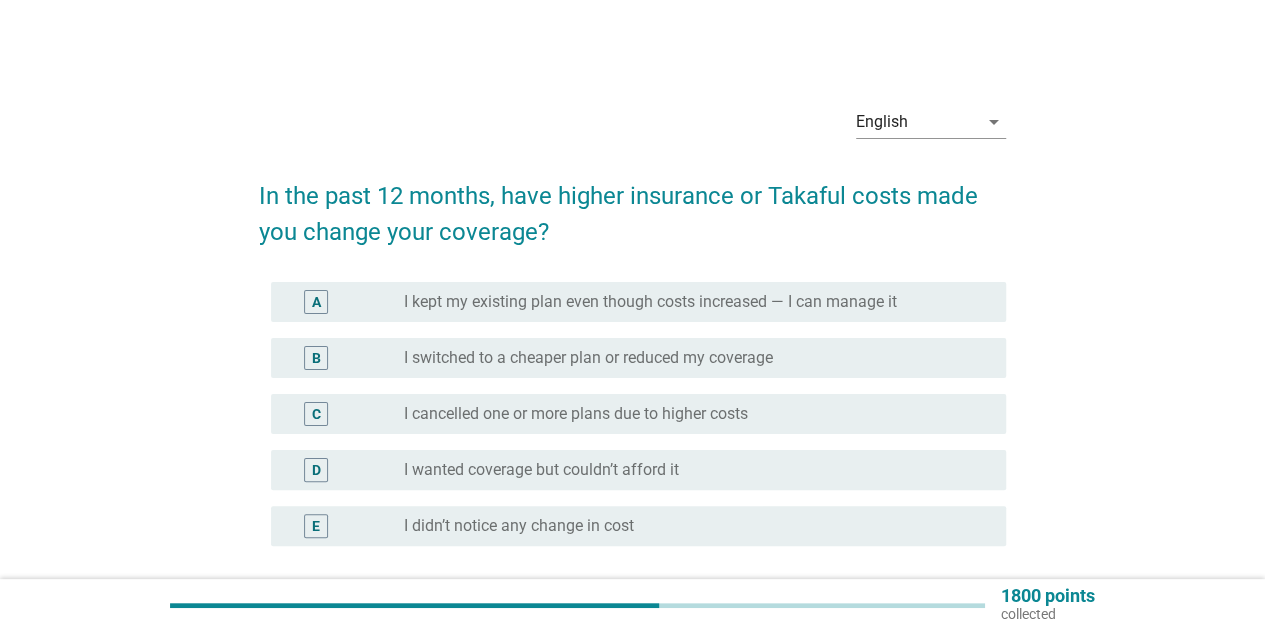 click on "I kept my existing plan even though costs increased — I can manage it" at bounding box center [650, 302] 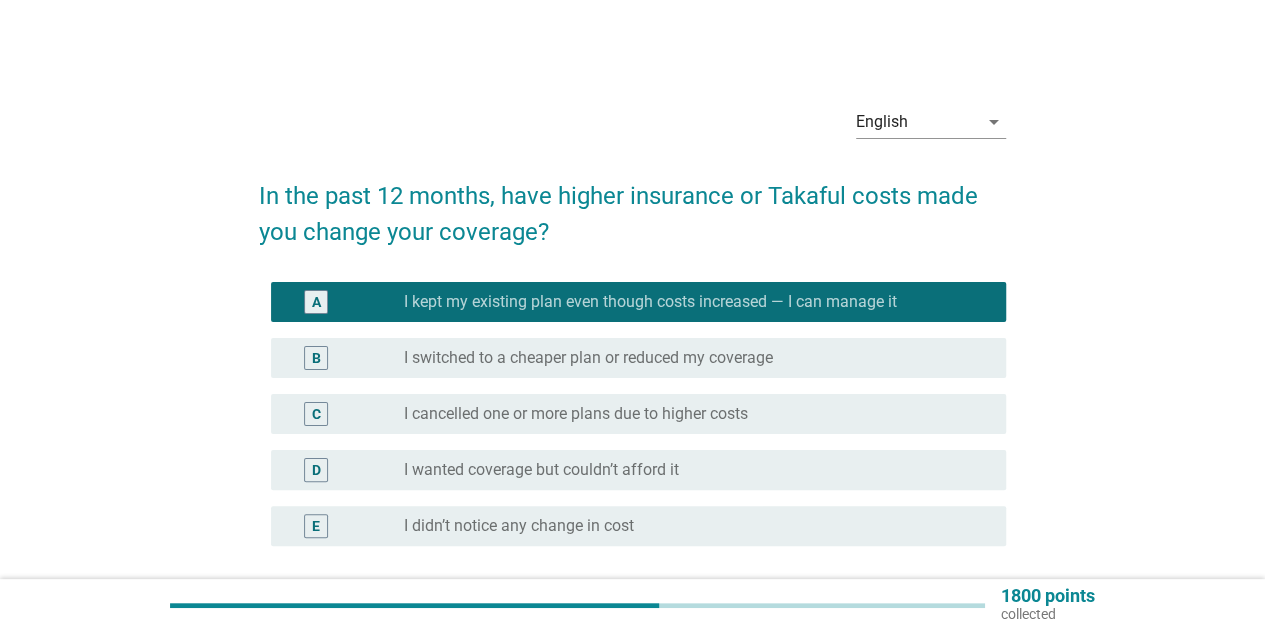 scroll, scrollTop: 176, scrollLeft: 0, axis: vertical 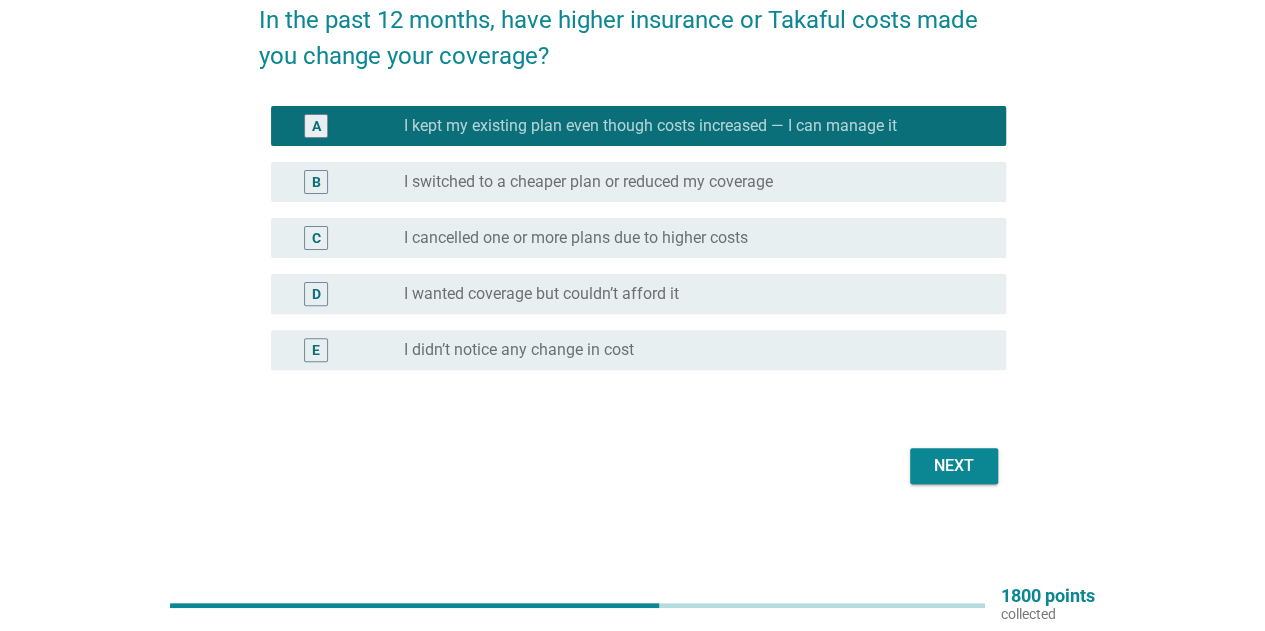 click on "B" at bounding box center [345, 182] 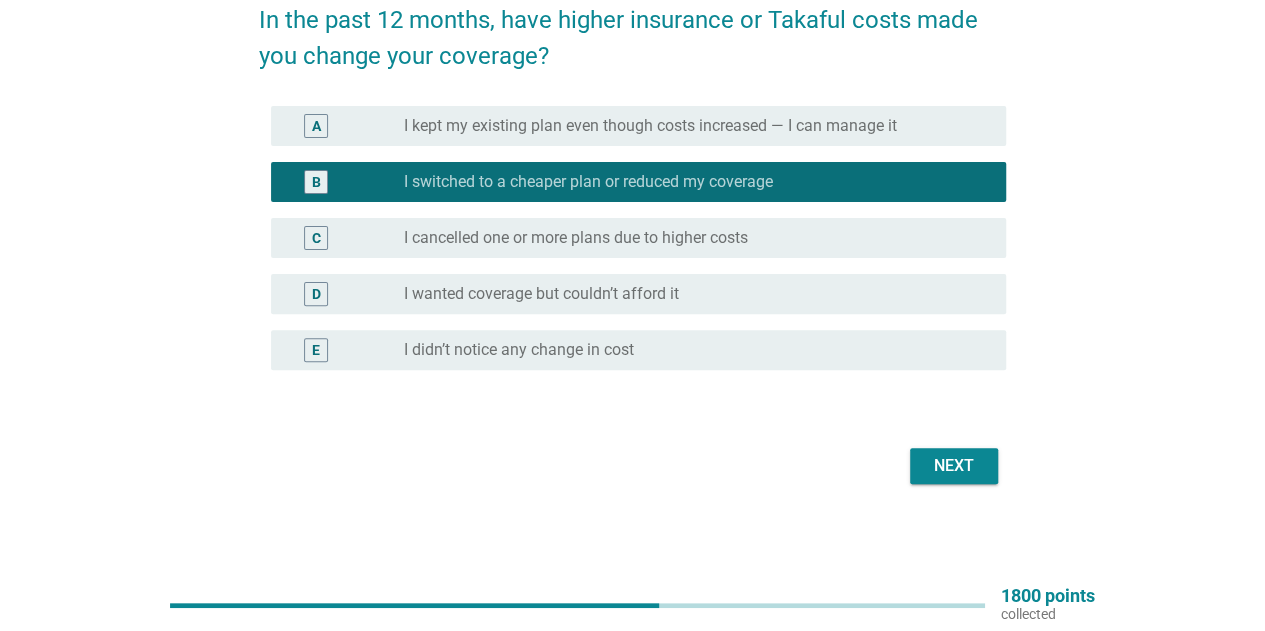click on "Next" at bounding box center [954, 466] 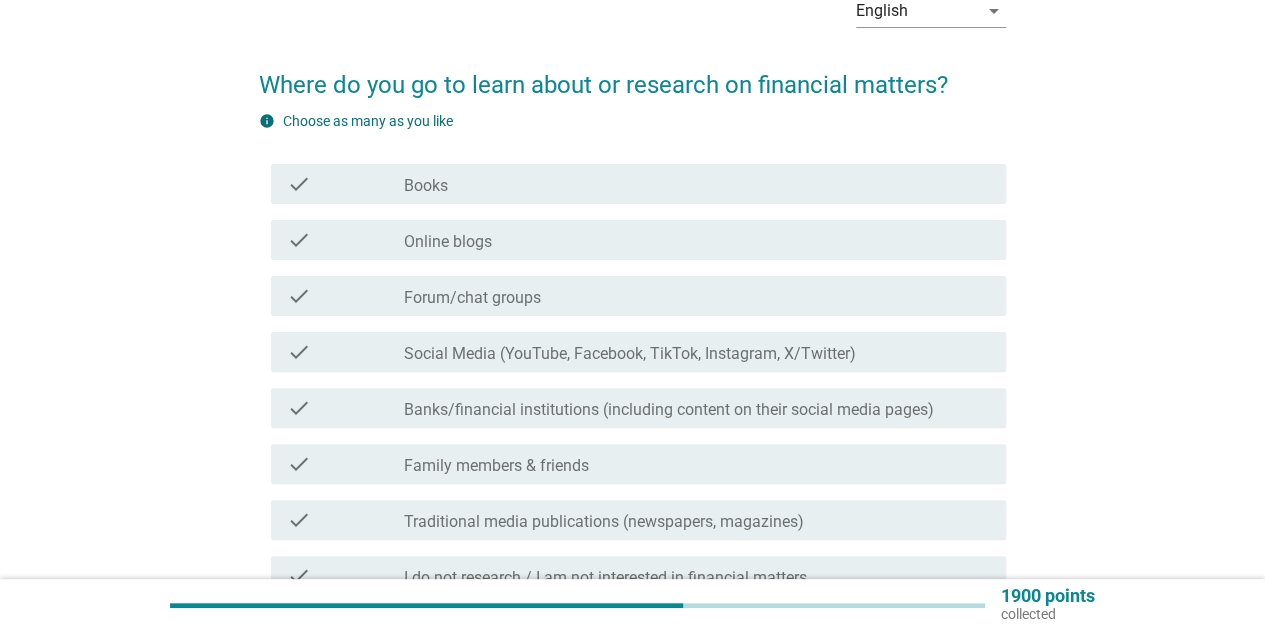 scroll, scrollTop: 180, scrollLeft: 0, axis: vertical 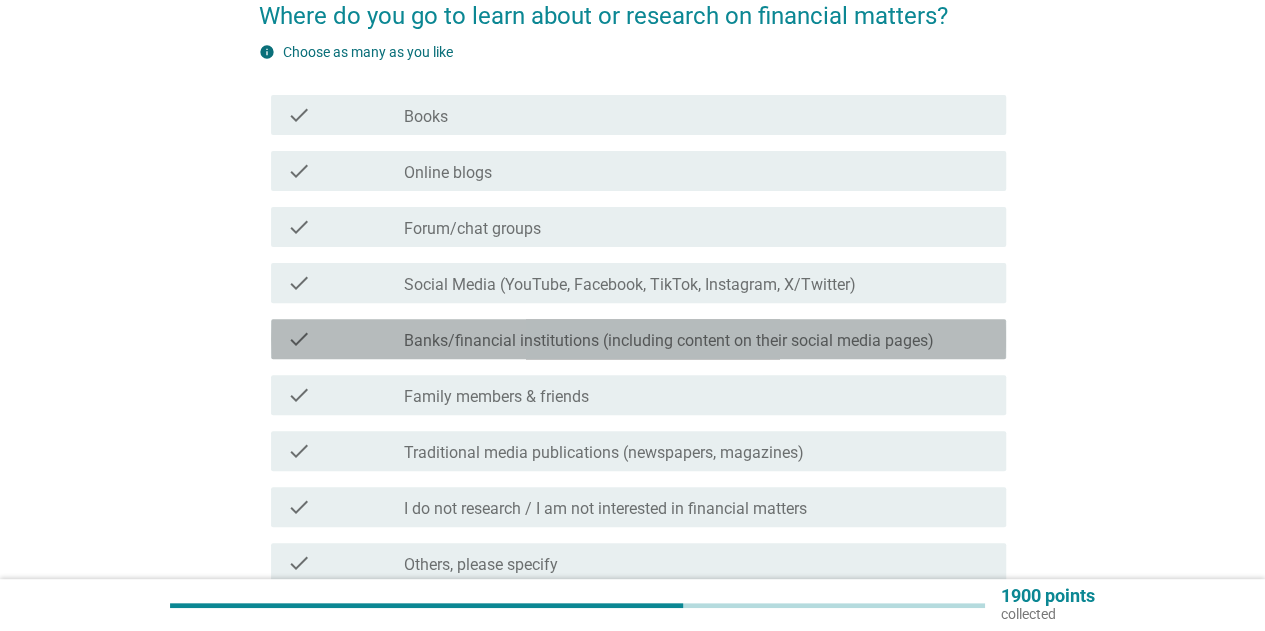click on "check_box_outline_blank Banks/financial institutions (including content on their social media pages)" at bounding box center (697, 339) 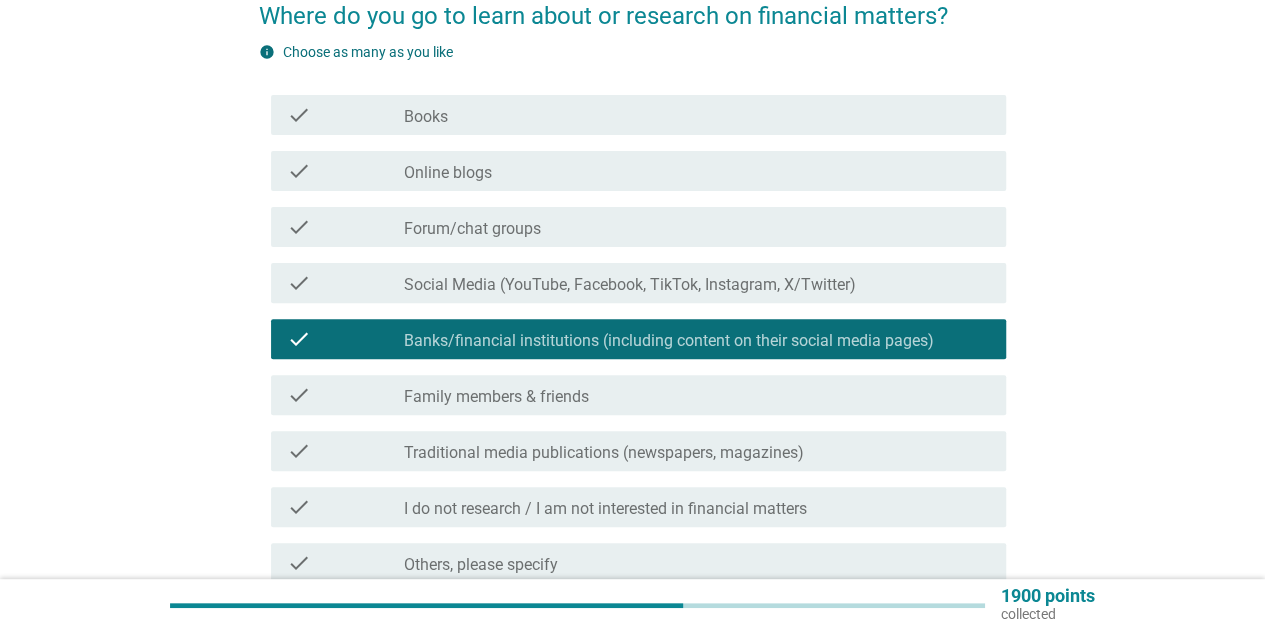 click on "Family members & friends" at bounding box center [496, 397] 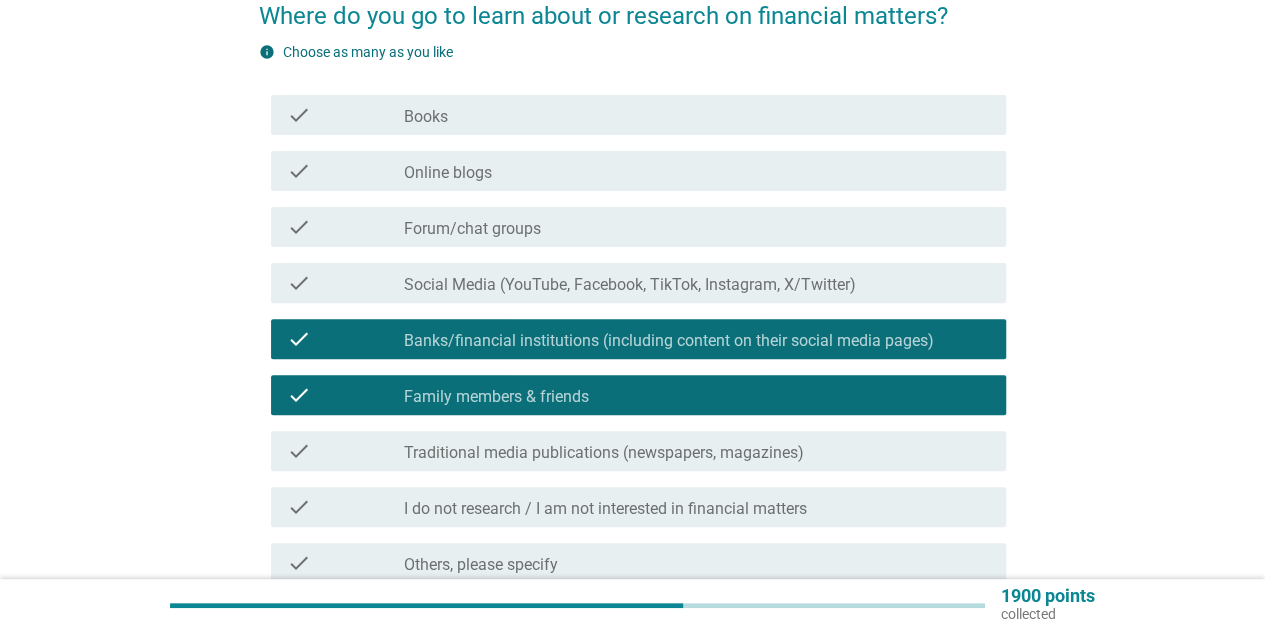 click on "Traditional media publications (newspapers, magazines)" at bounding box center [604, 453] 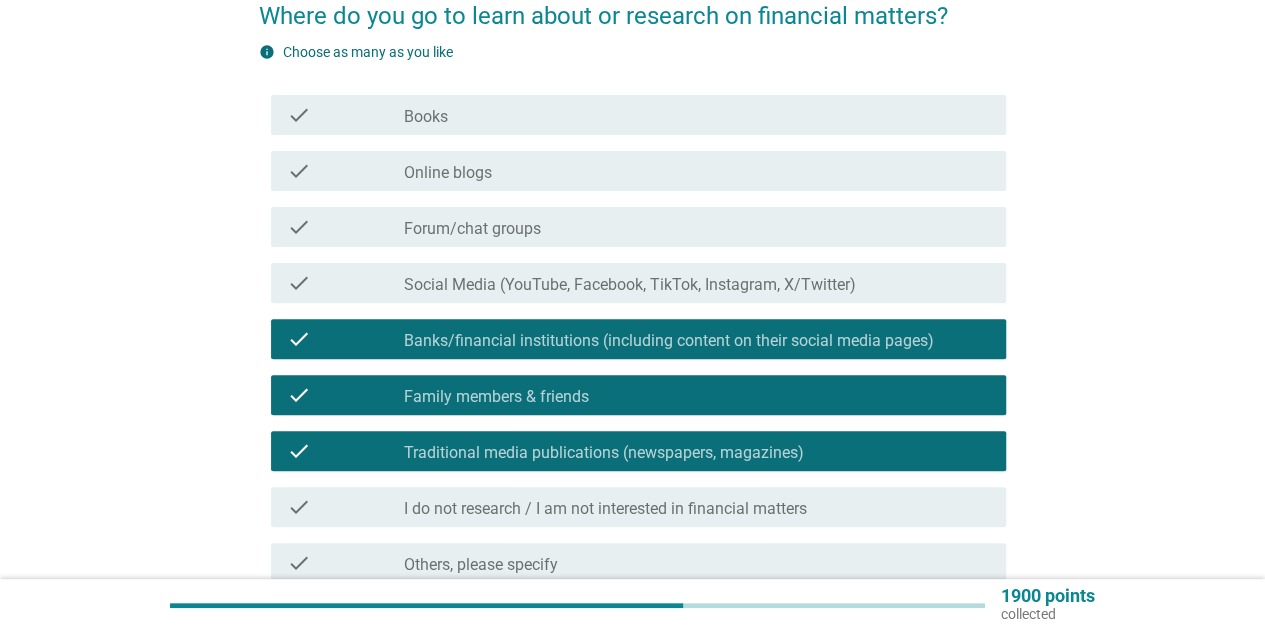 scroll, scrollTop: 370, scrollLeft: 0, axis: vertical 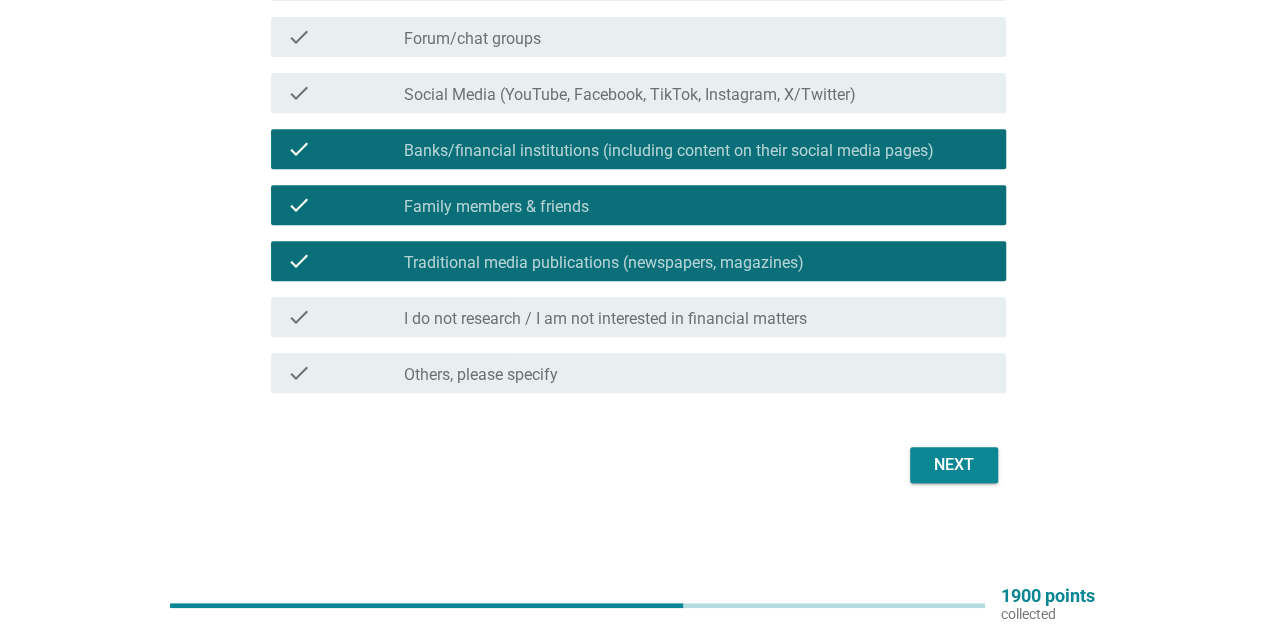 click on "Next" at bounding box center [954, 465] 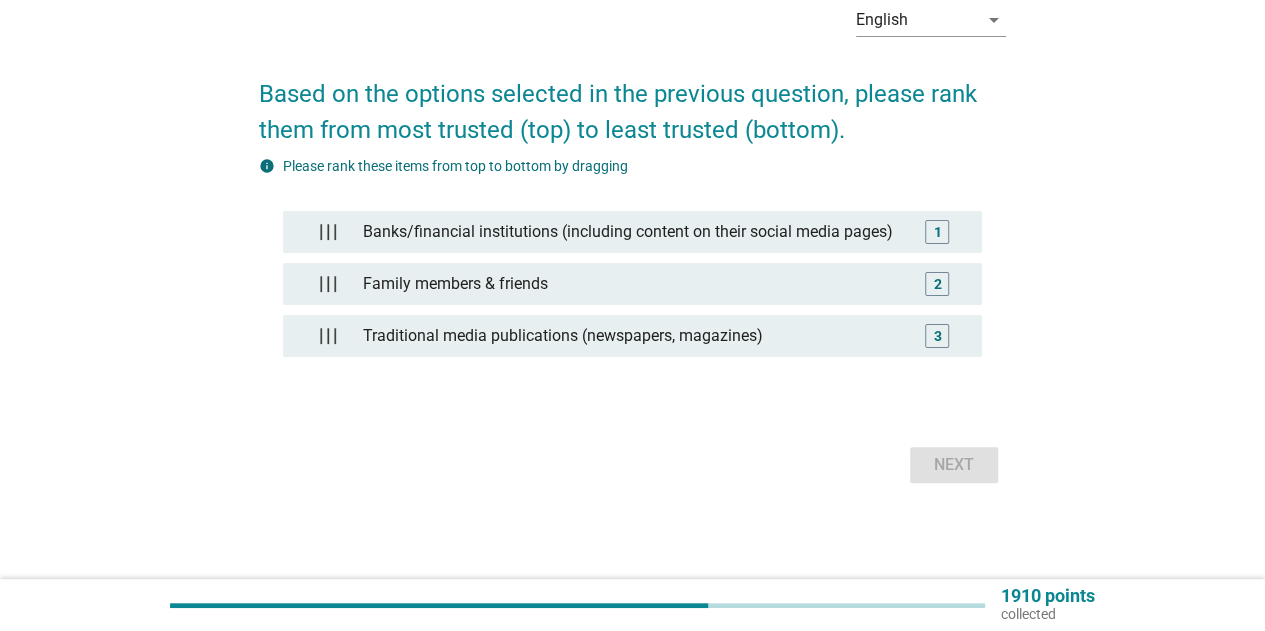 scroll, scrollTop: 0, scrollLeft: 0, axis: both 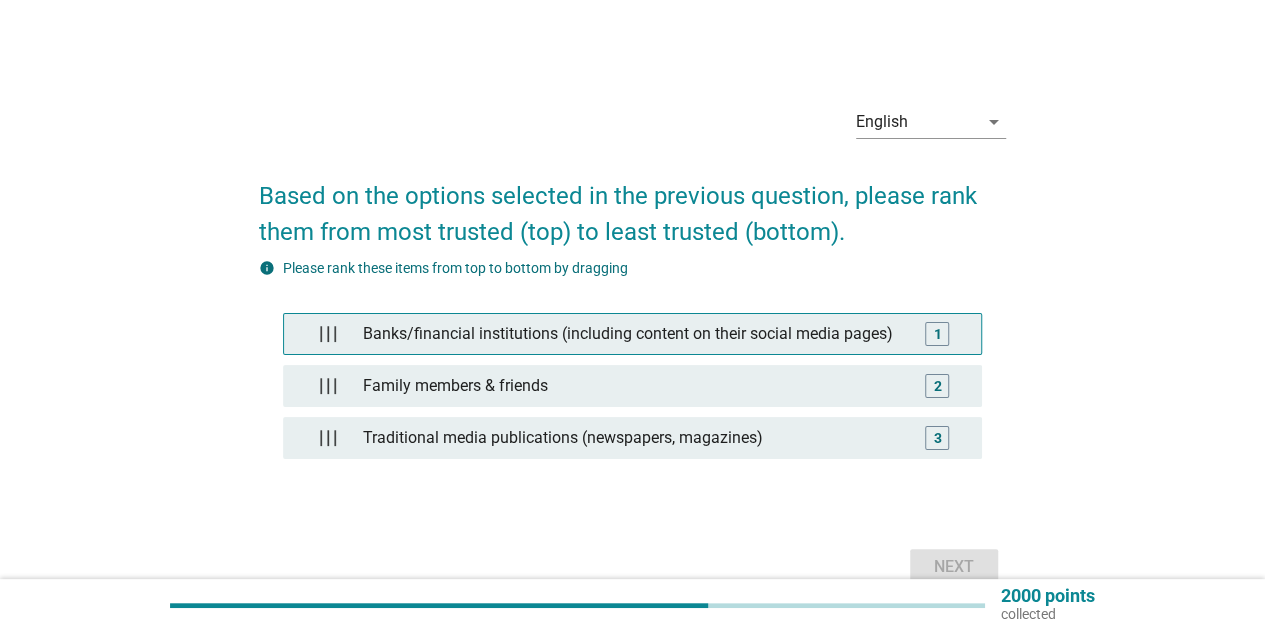 click on "Banks/financial institutions (including content on their social media pages)" at bounding box center [632, 334] 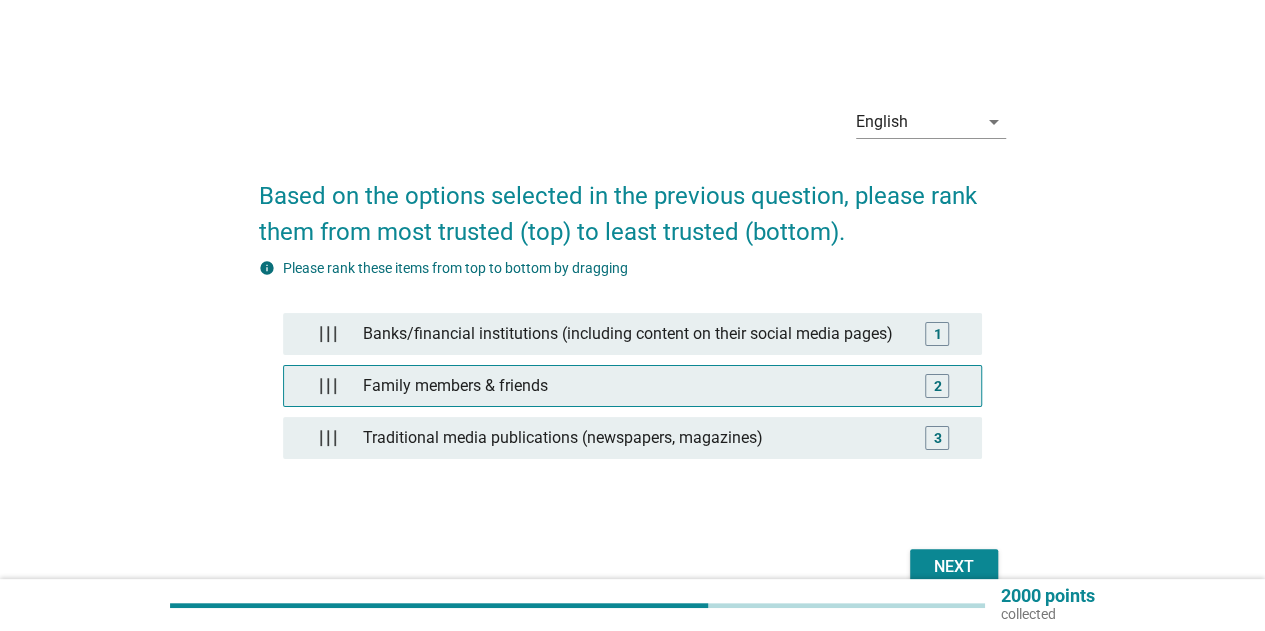 click on "Family members & friends" at bounding box center [632, 386] 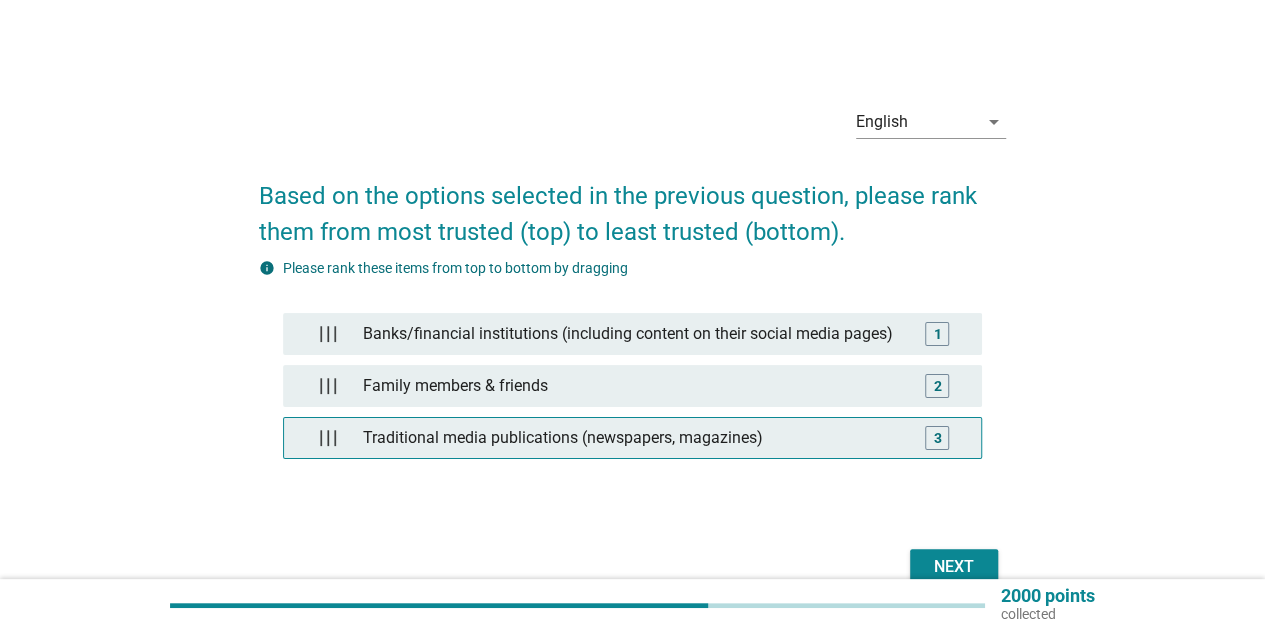 click on "Traditional media publications (newspapers, magazines)" at bounding box center (632, 438) 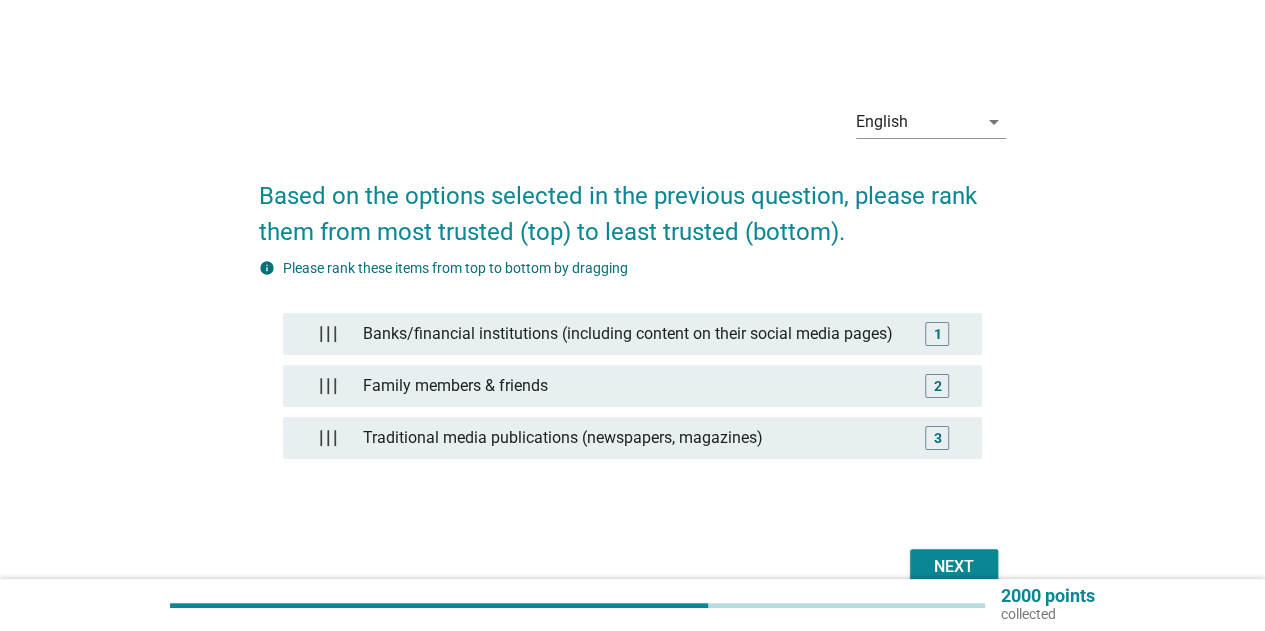 click on "Next" at bounding box center (954, 567) 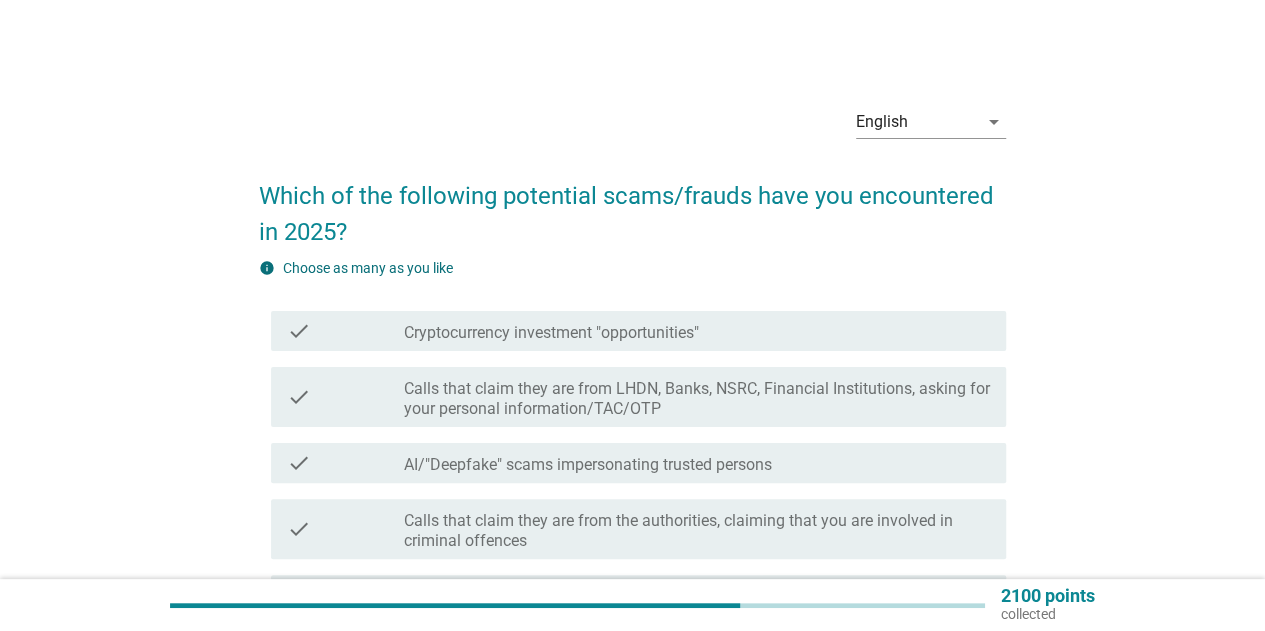 click on "Calls that claim they are from LHDN, Banks, NSRC, Financial Institutions, asking for your personal information/TAC/OTP" at bounding box center [697, 399] 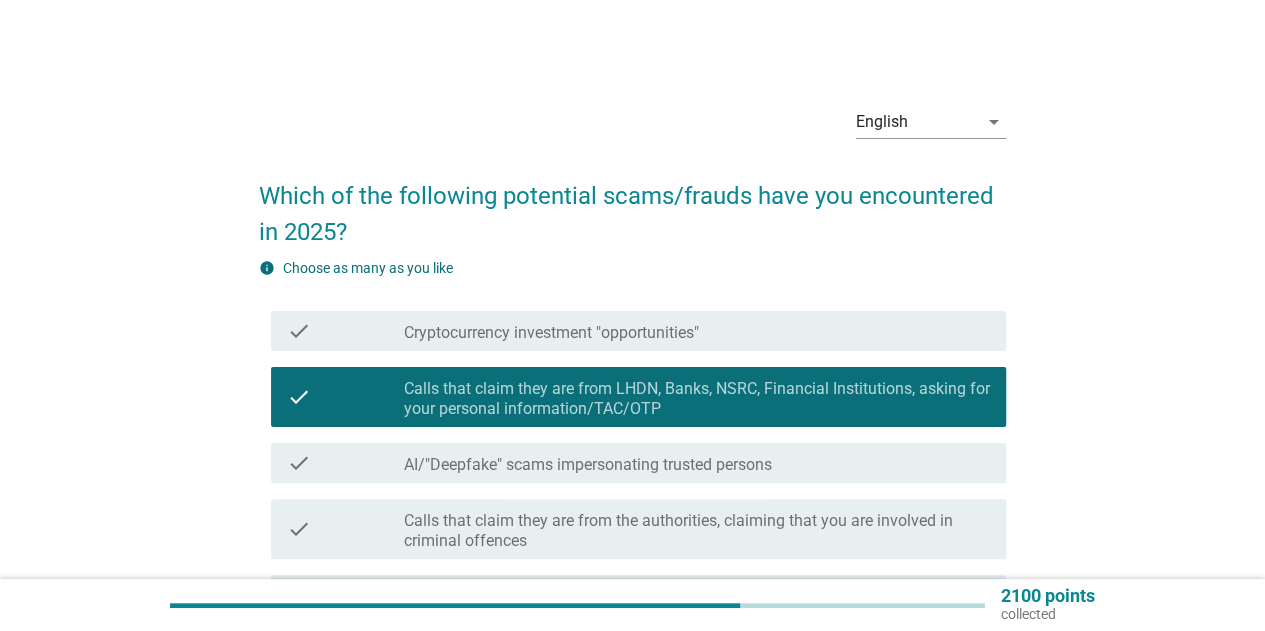 click on "check_box_outline_blank AI/"Deepfake" scams impersonating trusted persons" at bounding box center [697, 463] 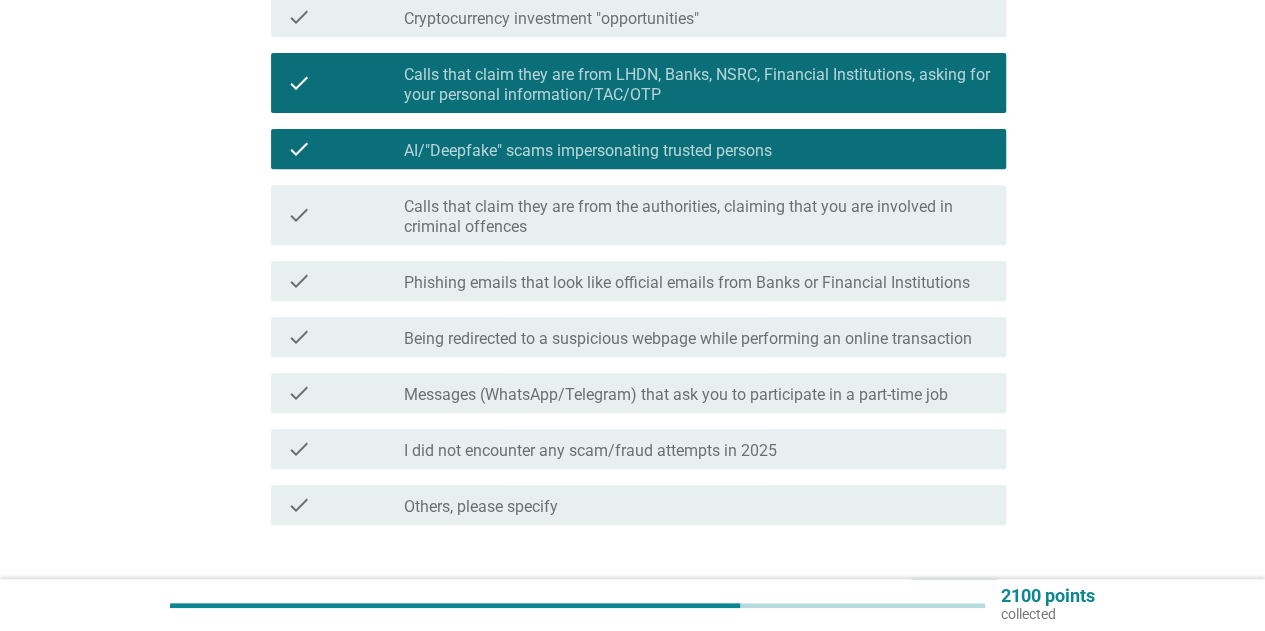 scroll, scrollTop: 330, scrollLeft: 0, axis: vertical 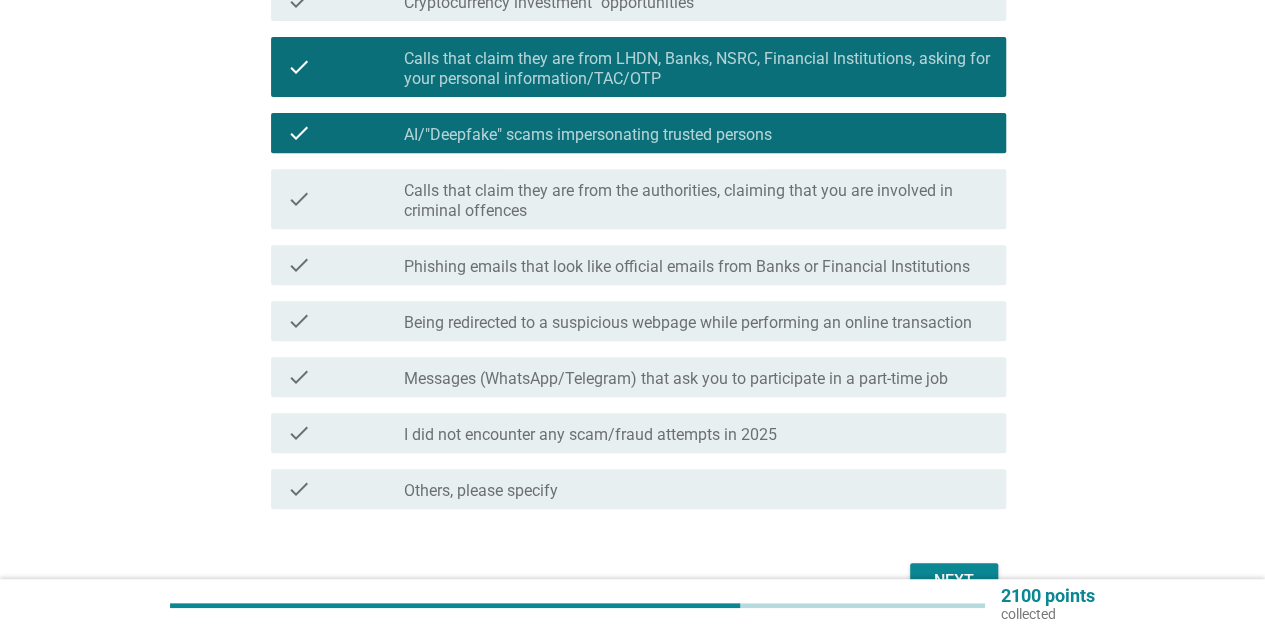click on "Messages (WhatsApp/Telegram) that ask you to participate in a part-time job" at bounding box center [676, 379] 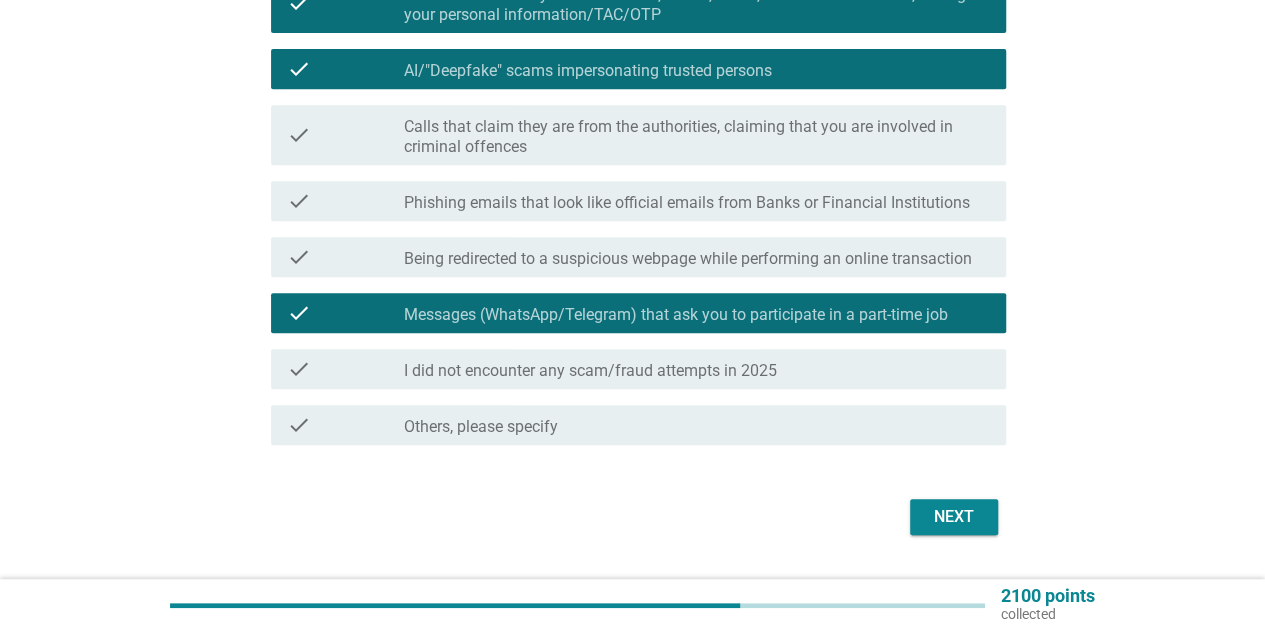 scroll, scrollTop: 419, scrollLeft: 0, axis: vertical 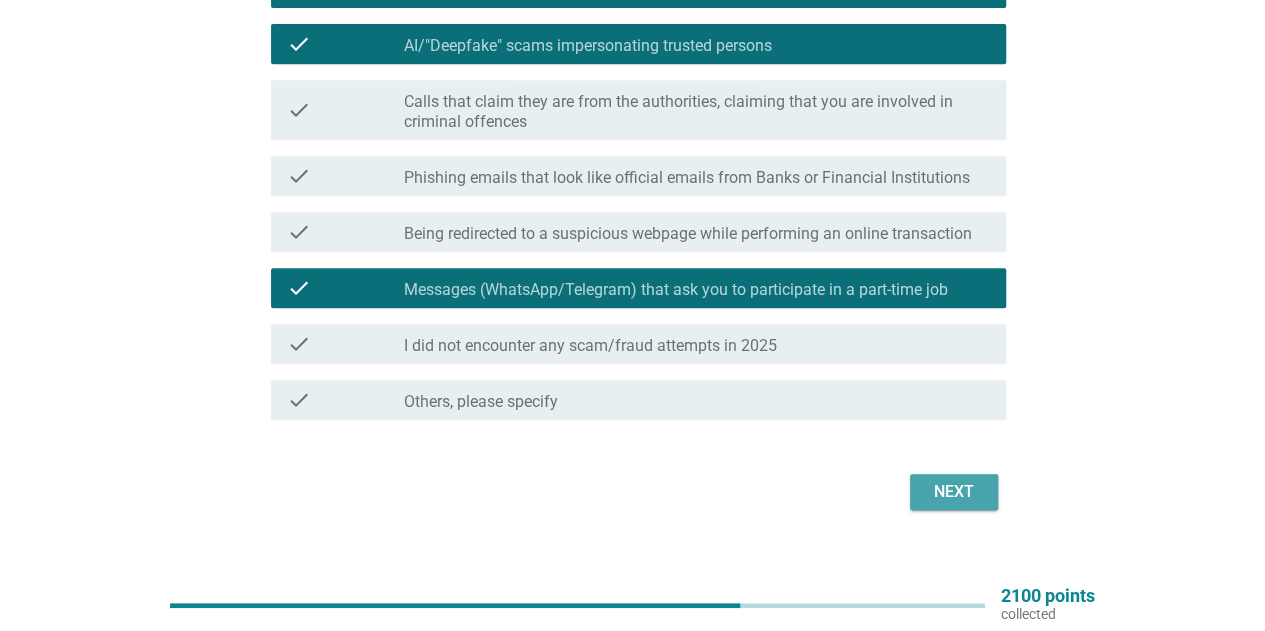 click on "Next" at bounding box center (954, 492) 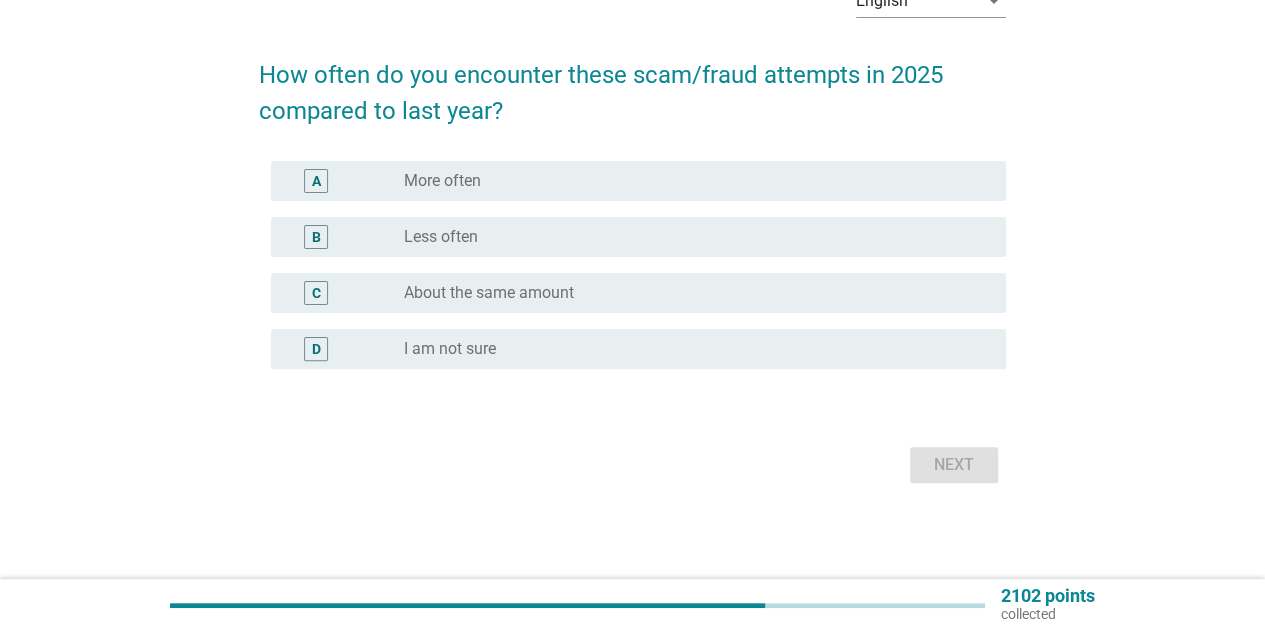 scroll, scrollTop: 0, scrollLeft: 0, axis: both 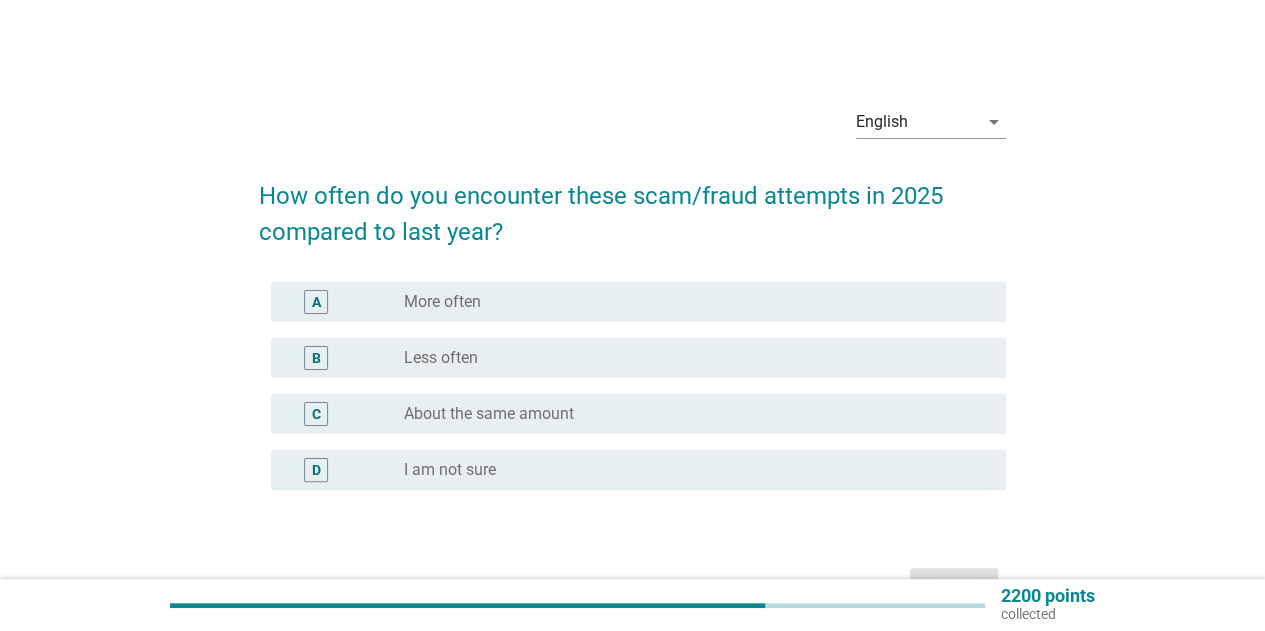 click on "radio_button_unchecked More often" at bounding box center (689, 302) 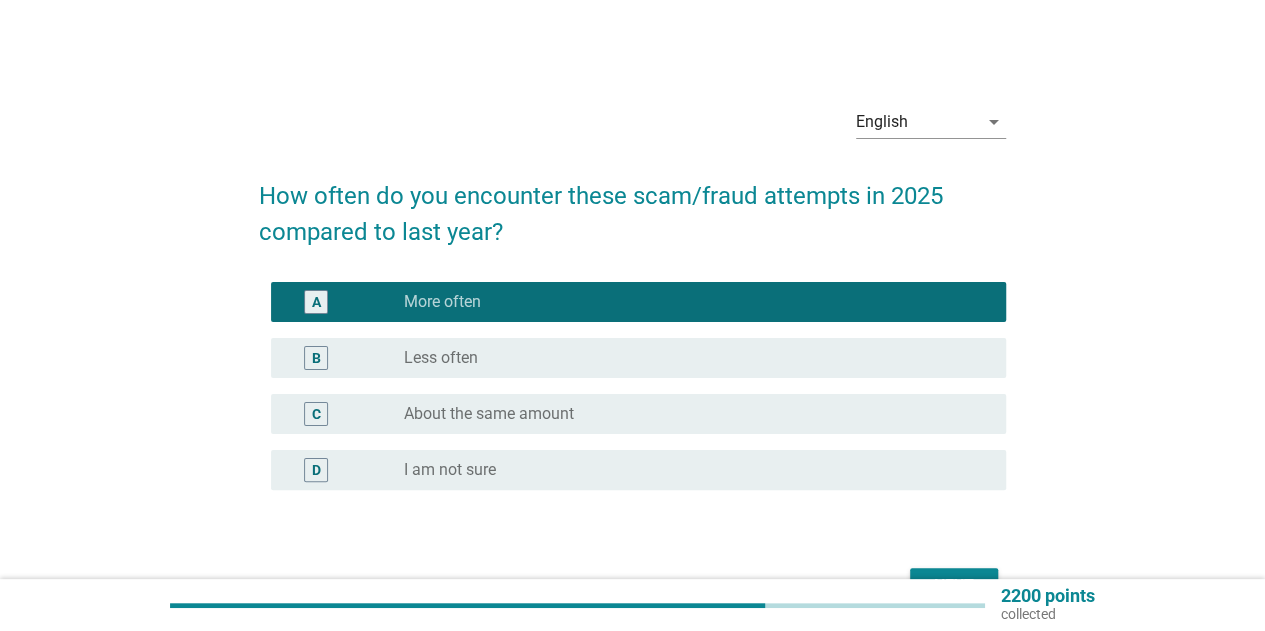 scroll, scrollTop: 120, scrollLeft: 0, axis: vertical 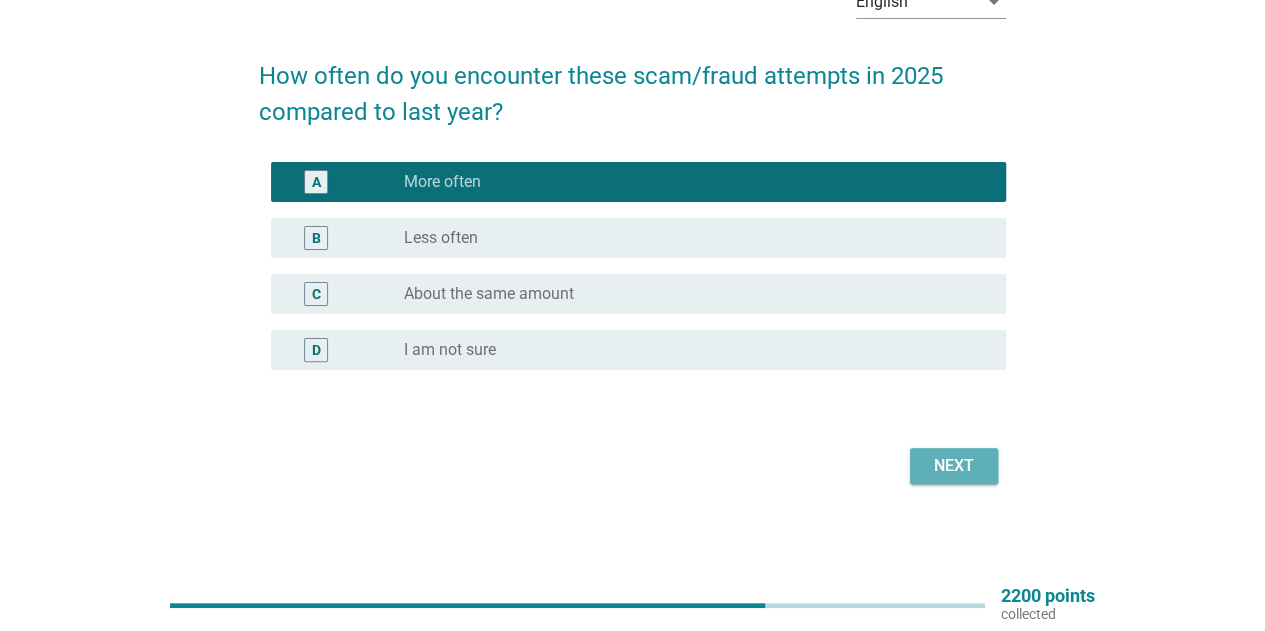 click on "Next" at bounding box center (954, 466) 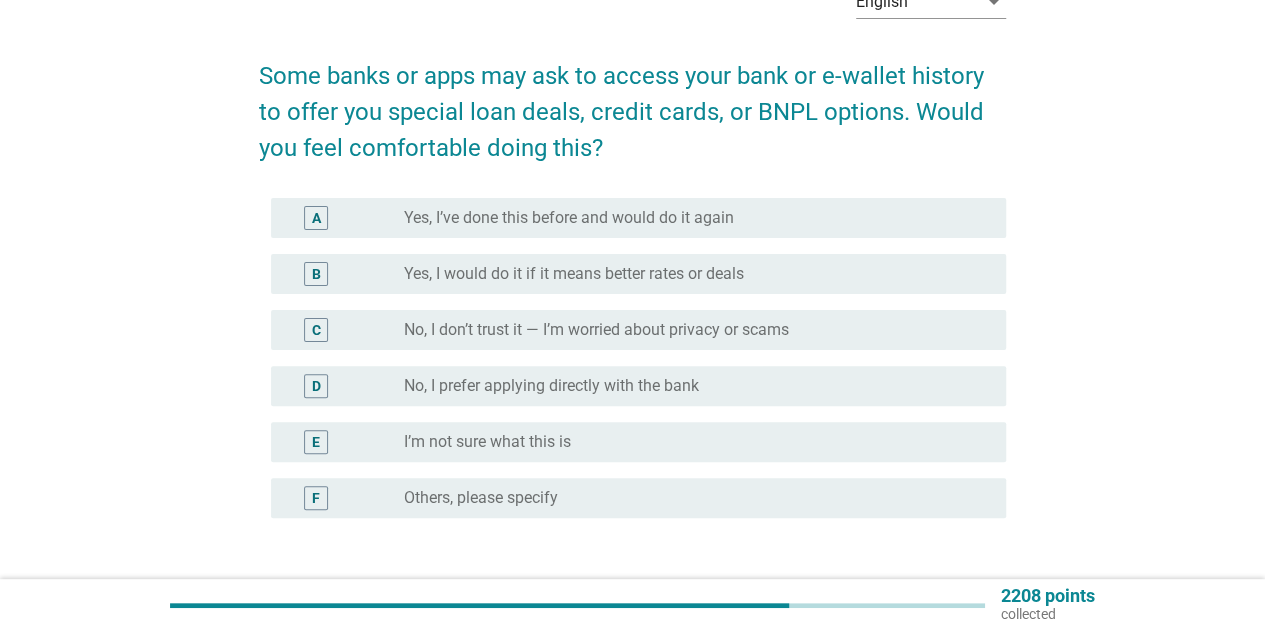 scroll, scrollTop: 0, scrollLeft: 0, axis: both 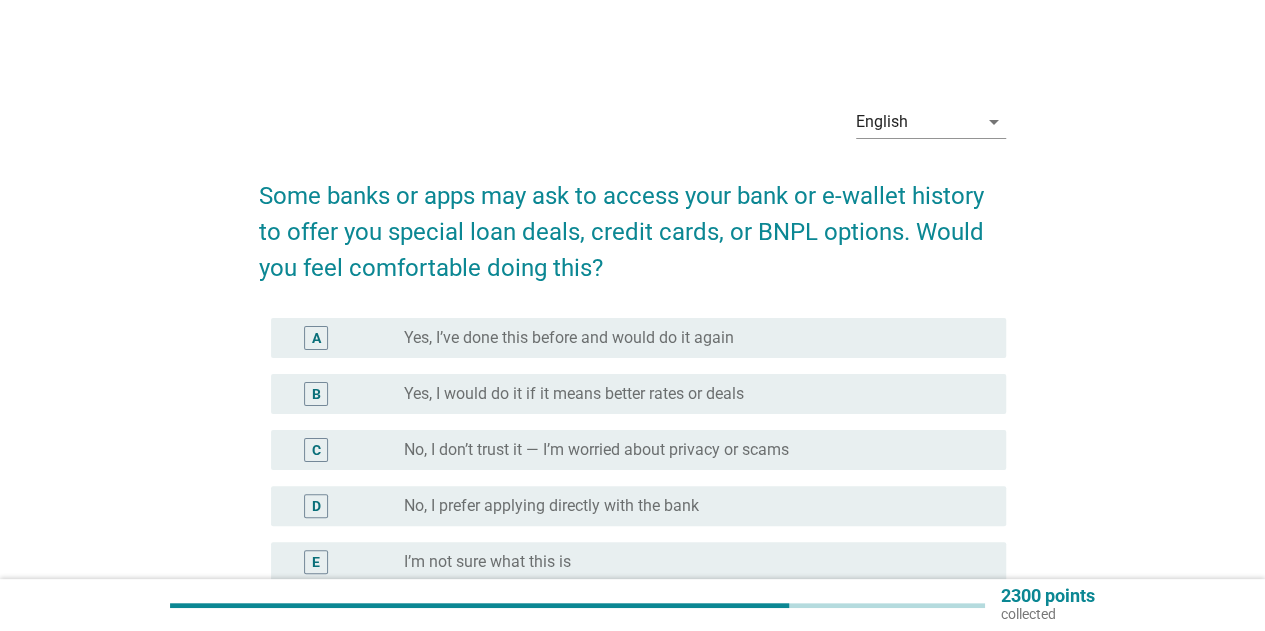 click on "No, I don’t trust it — I’m worried about privacy or scams" at bounding box center (596, 450) 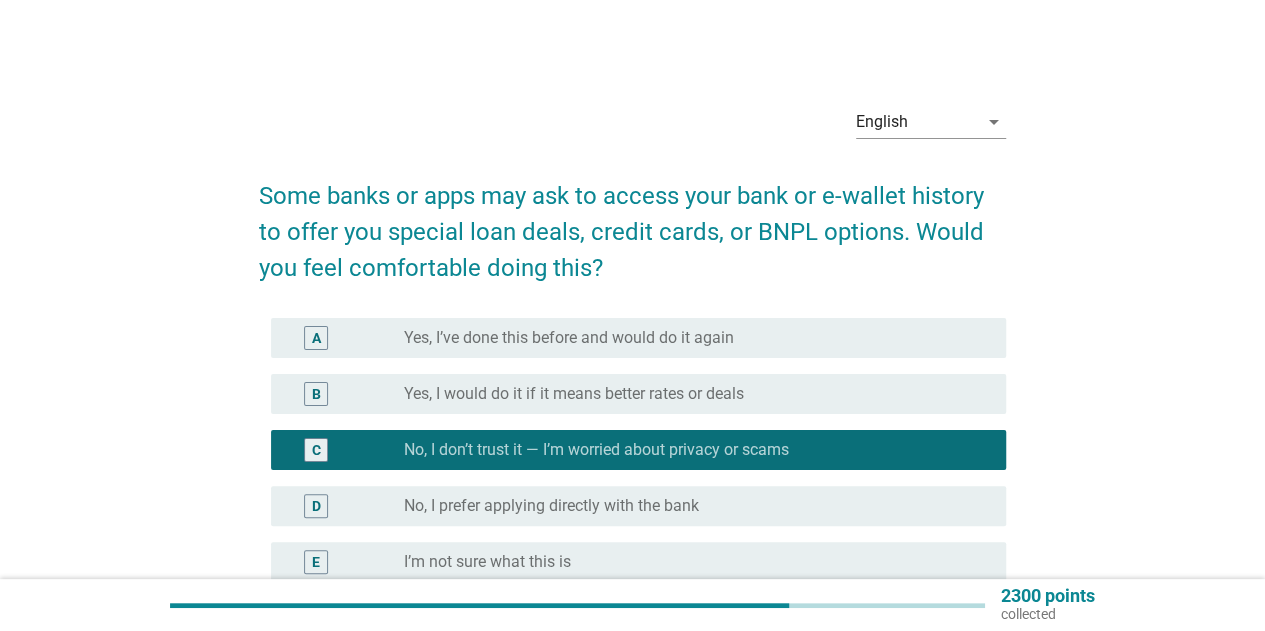 scroll, scrollTop: 268, scrollLeft: 0, axis: vertical 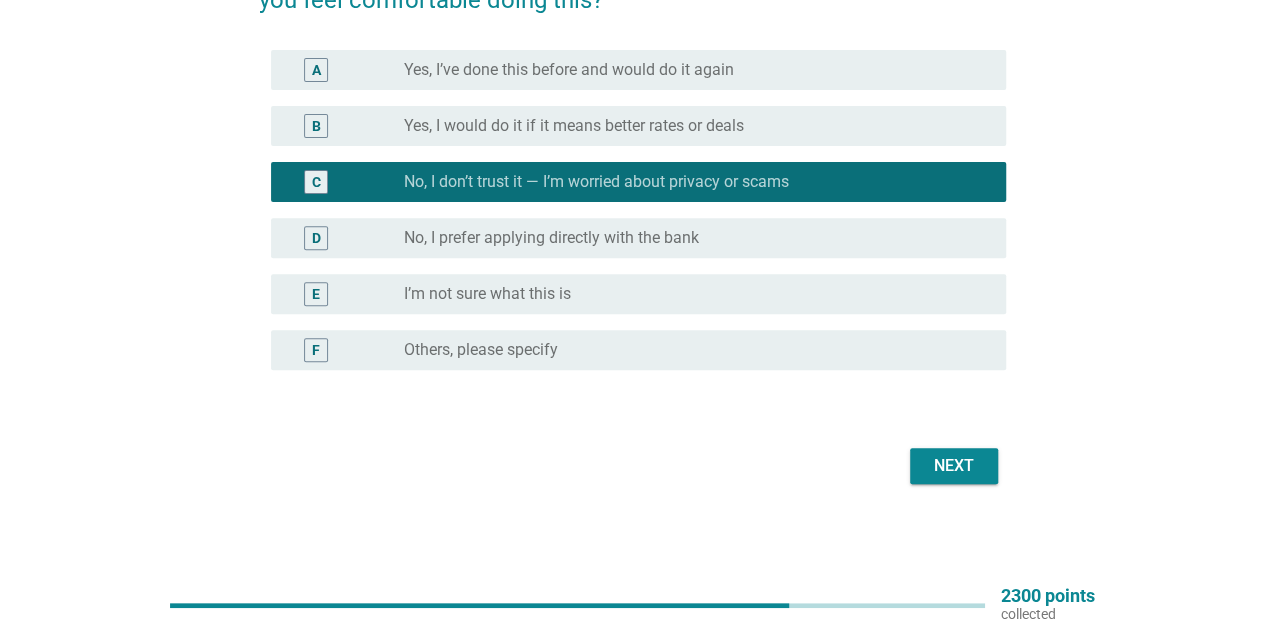 click on "Next" at bounding box center [954, 466] 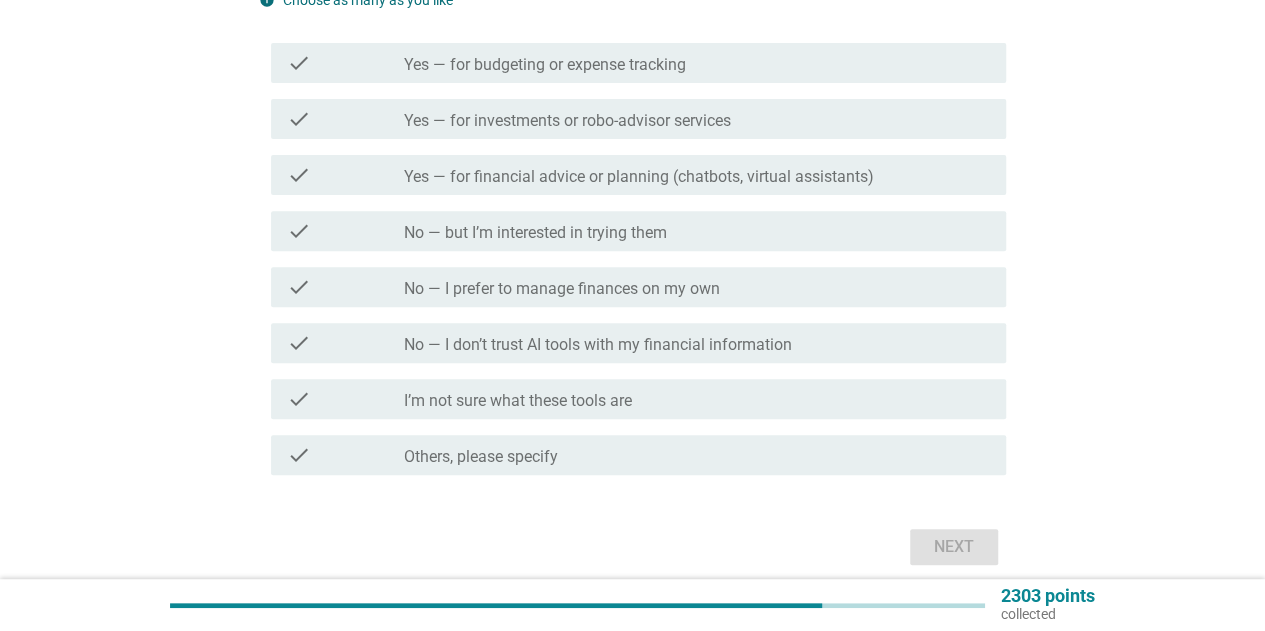 scroll, scrollTop: 0, scrollLeft: 0, axis: both 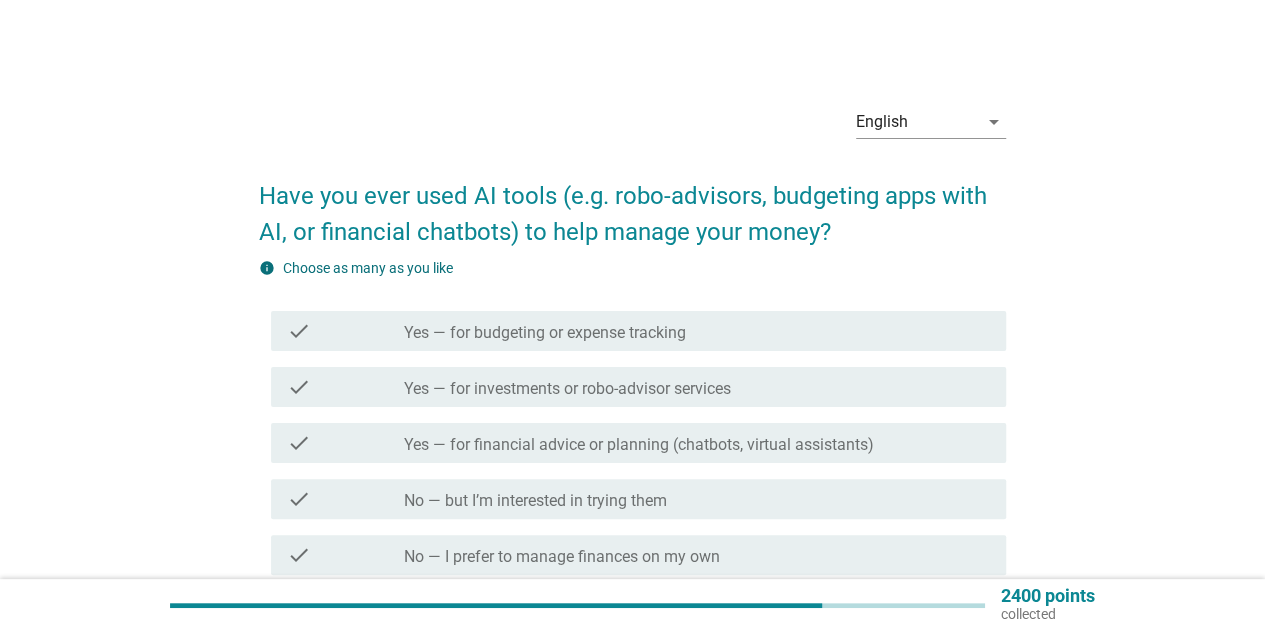 click on "No — I prefer to manage finances on my own" at bounding box center [562, 557] 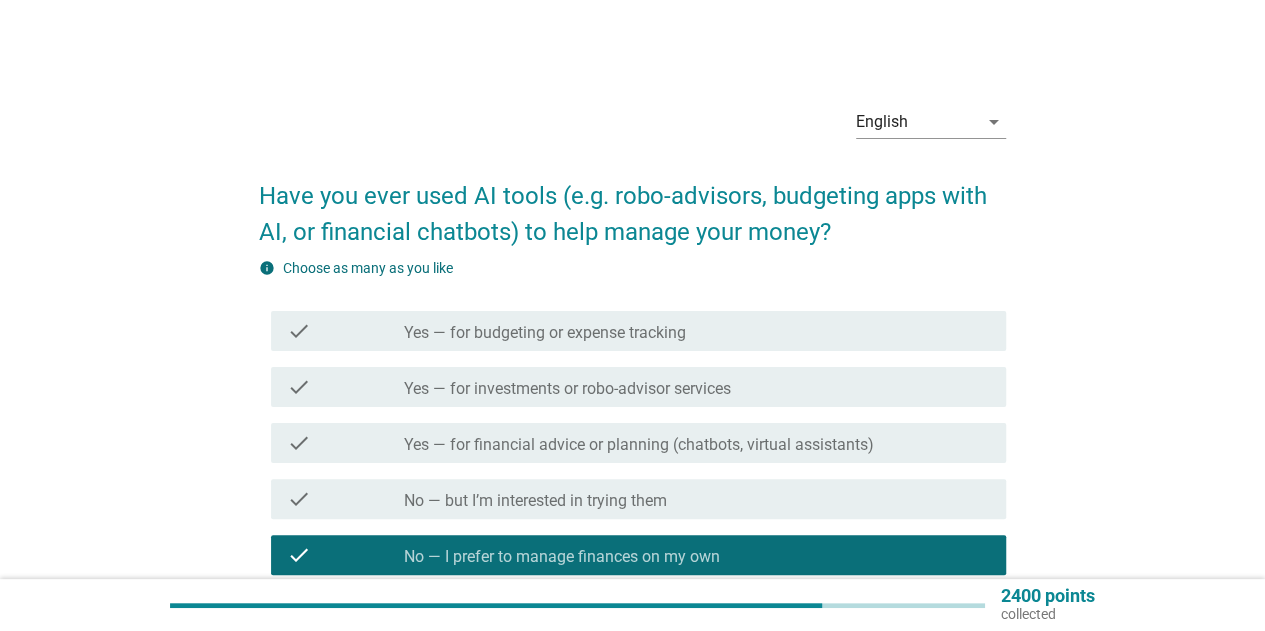 scroll, scrollTop: 350, scrollLeft: 0, axis: vertical 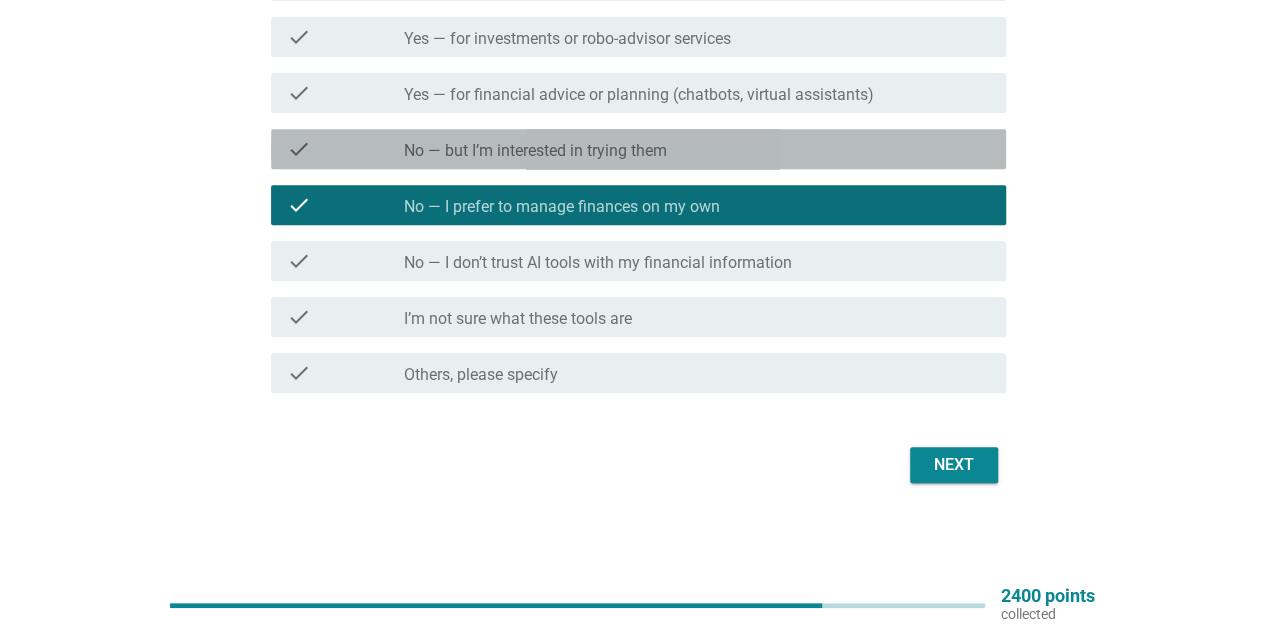 click on "No — but I’m interested in trying them" at bounding box center (535, 151) 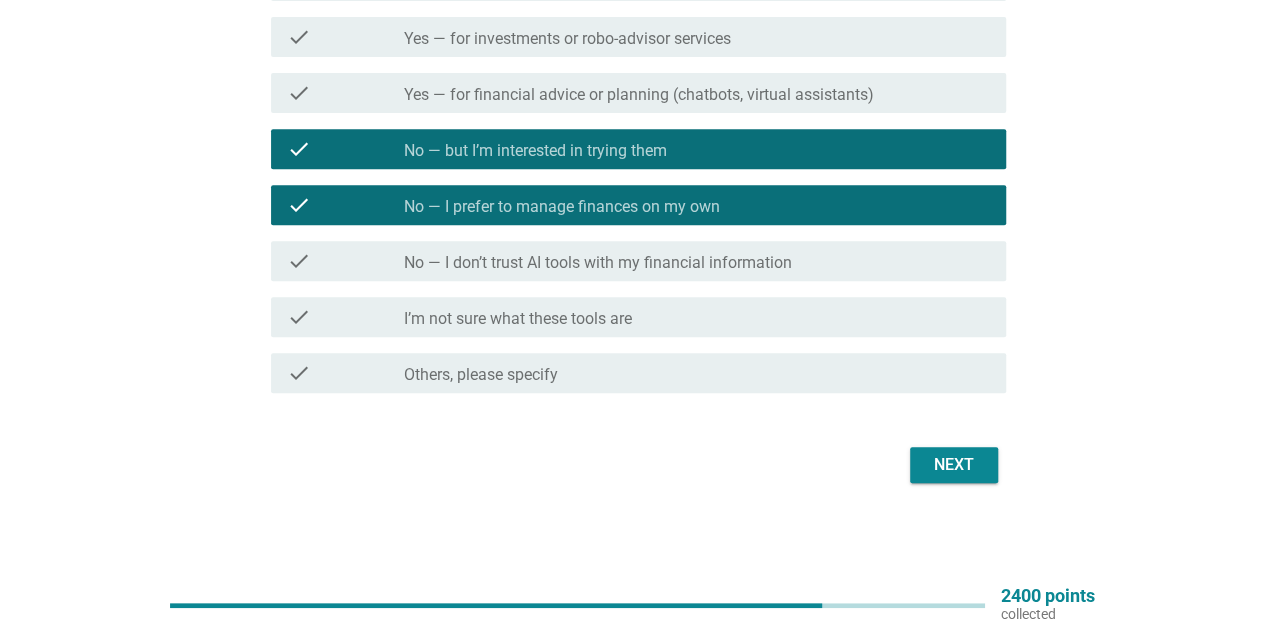 click on "check_box No — I prefer to manage finances on my own" at bounding box center [697, 205] 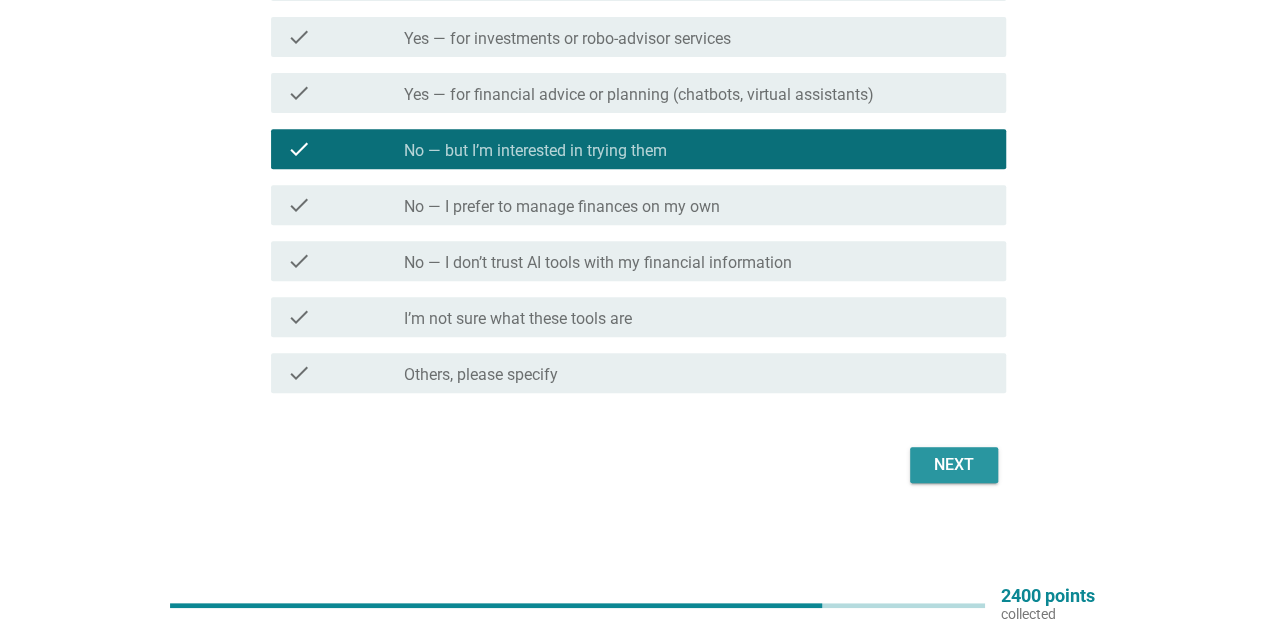 click on "Next" at bounding box center [954, 465] 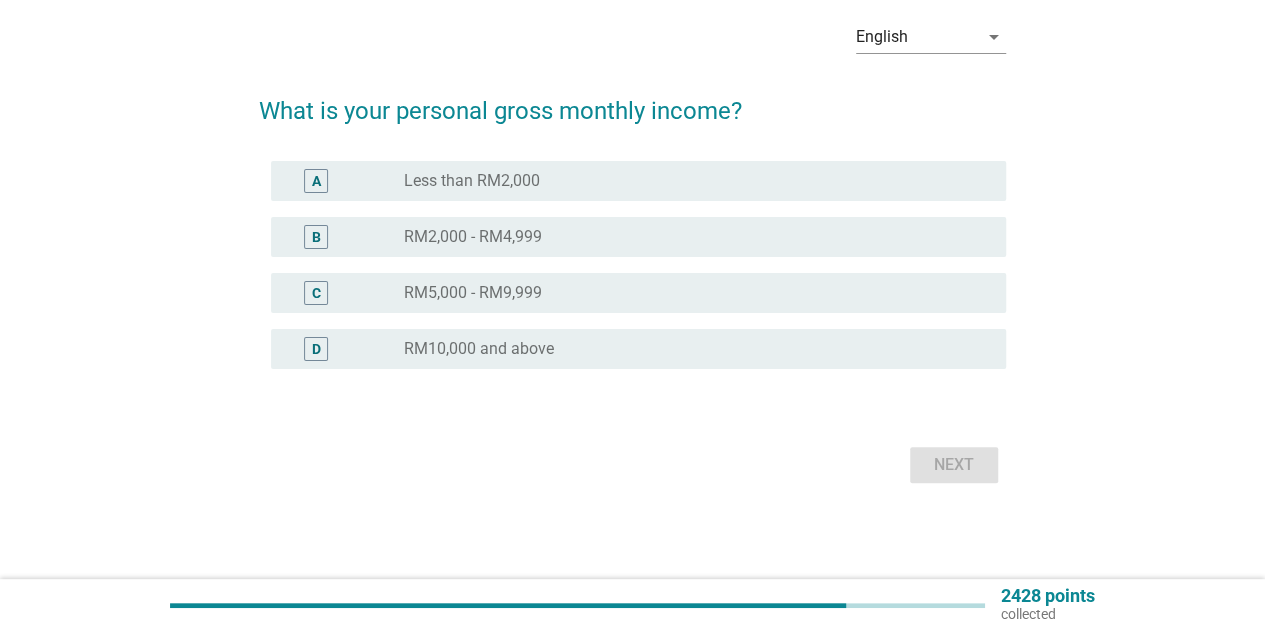 scroll, scrollTop: 0, scrollLeft: 0, axis: both 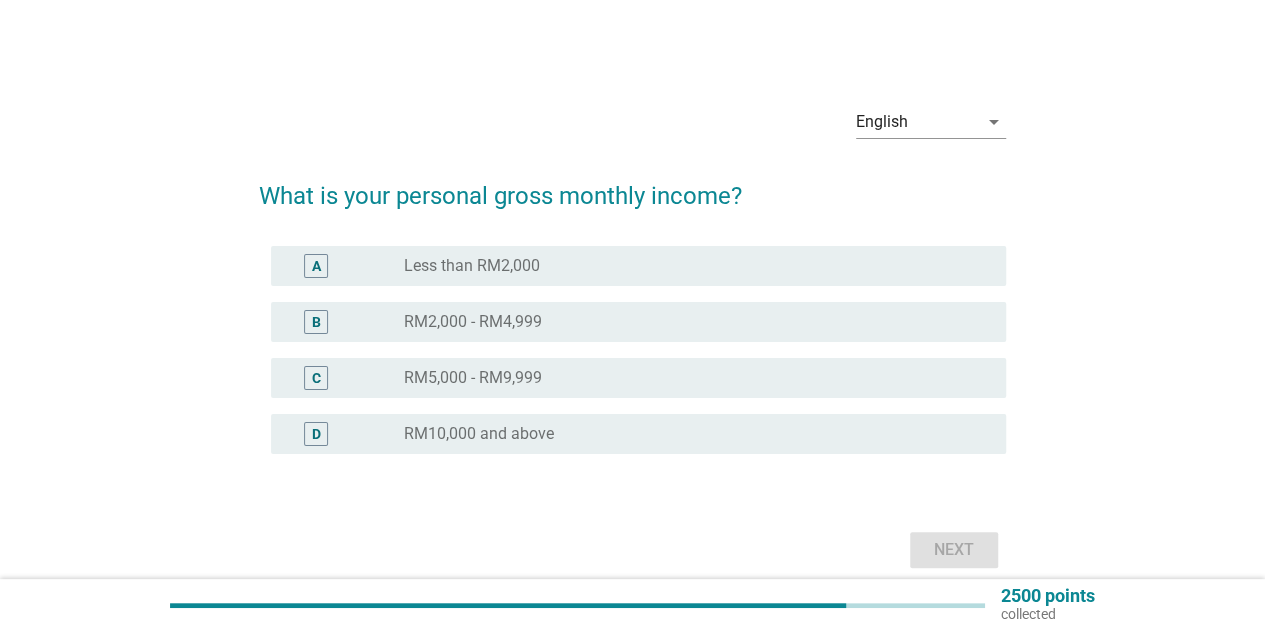 click on "radio_button_unchecked RM2,000 - RM4,999" at bounding box center [689, 322] 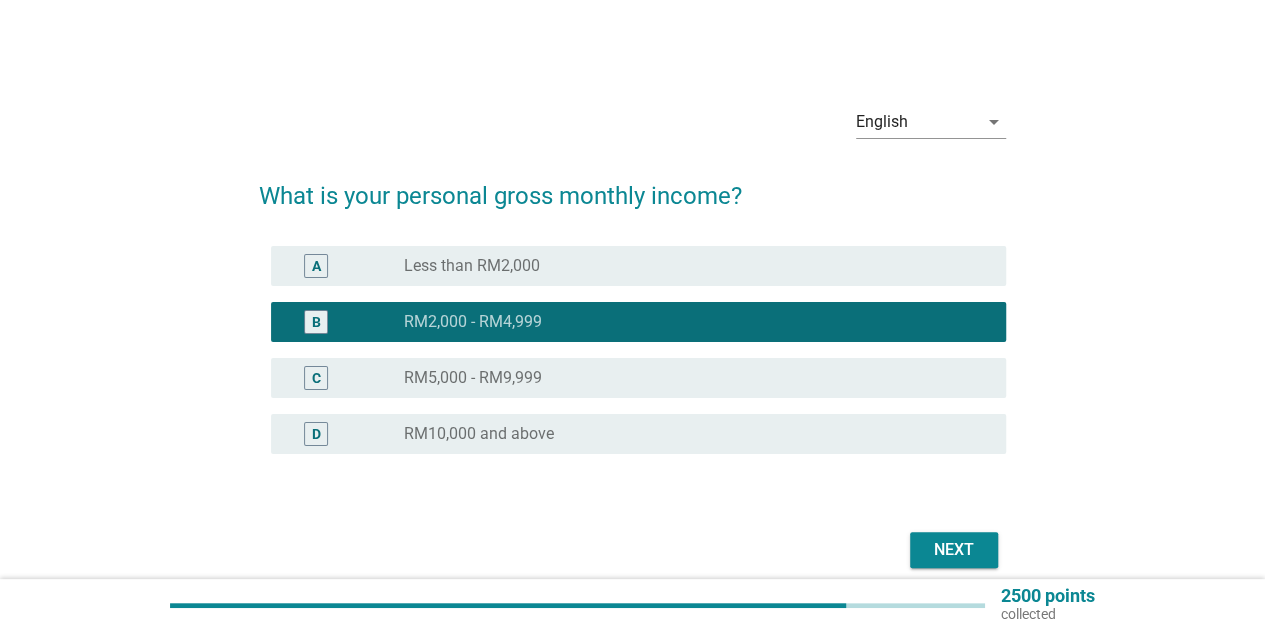click on "Next" at bounding box center (954, 550) 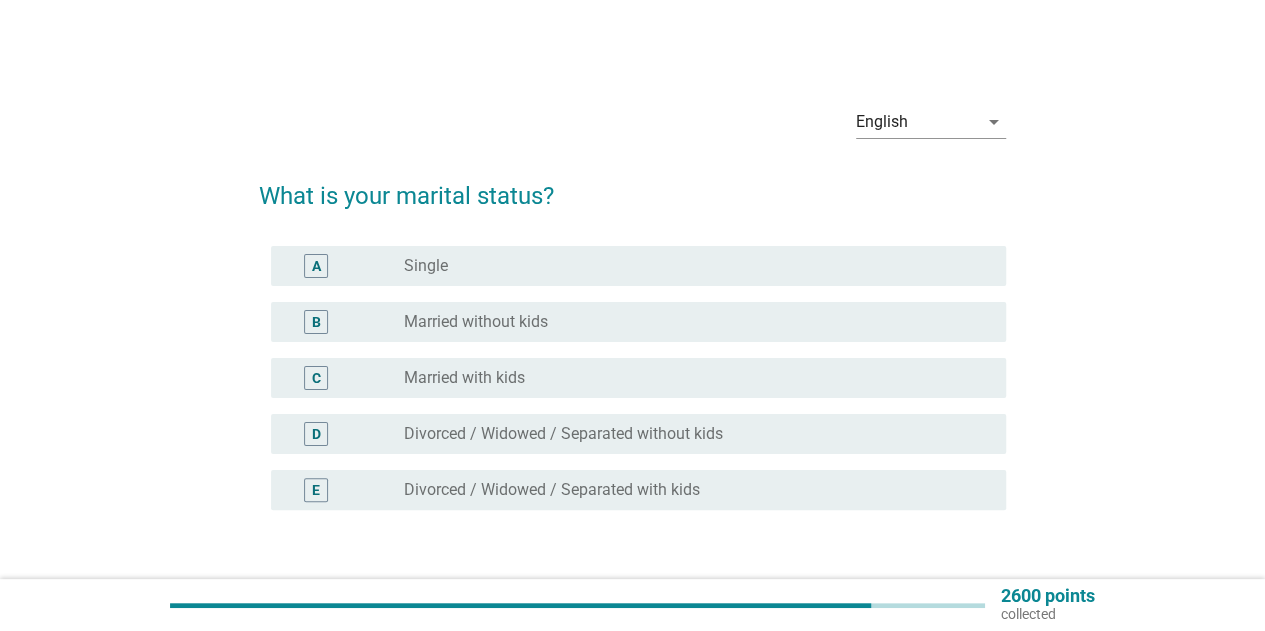 click on "radio_button_unchecked Married with kids" at bounding box center (689, 378) 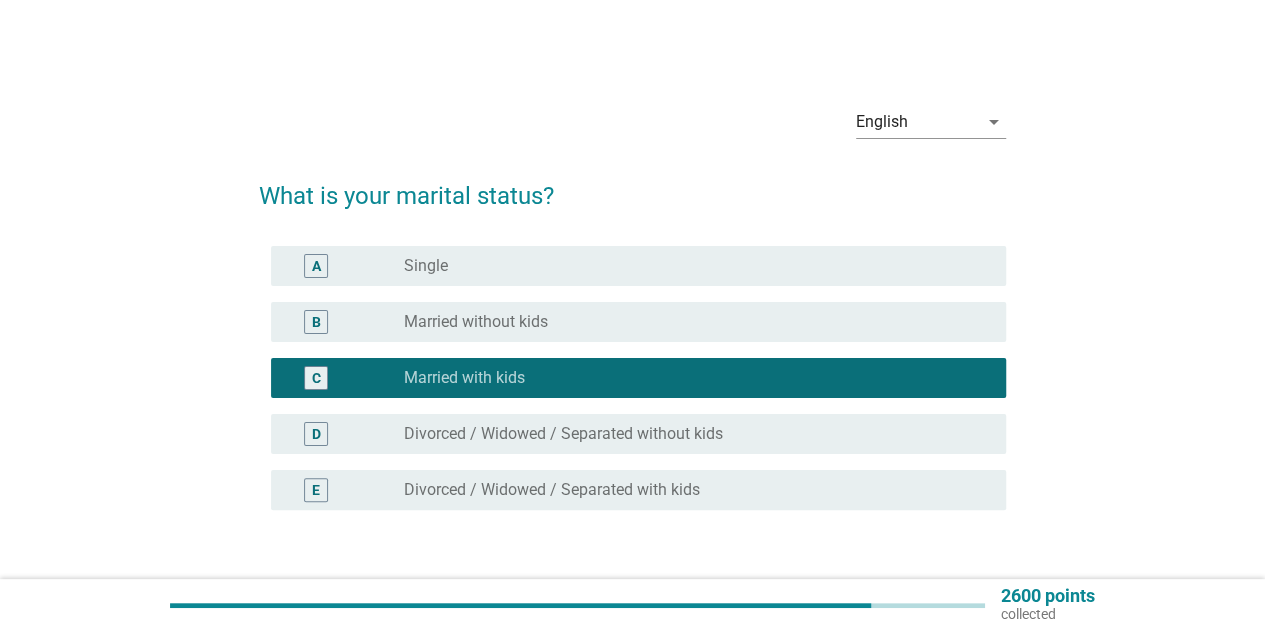 scroll, scrollTop: 140, scrollLeft: 0, axis: vertical 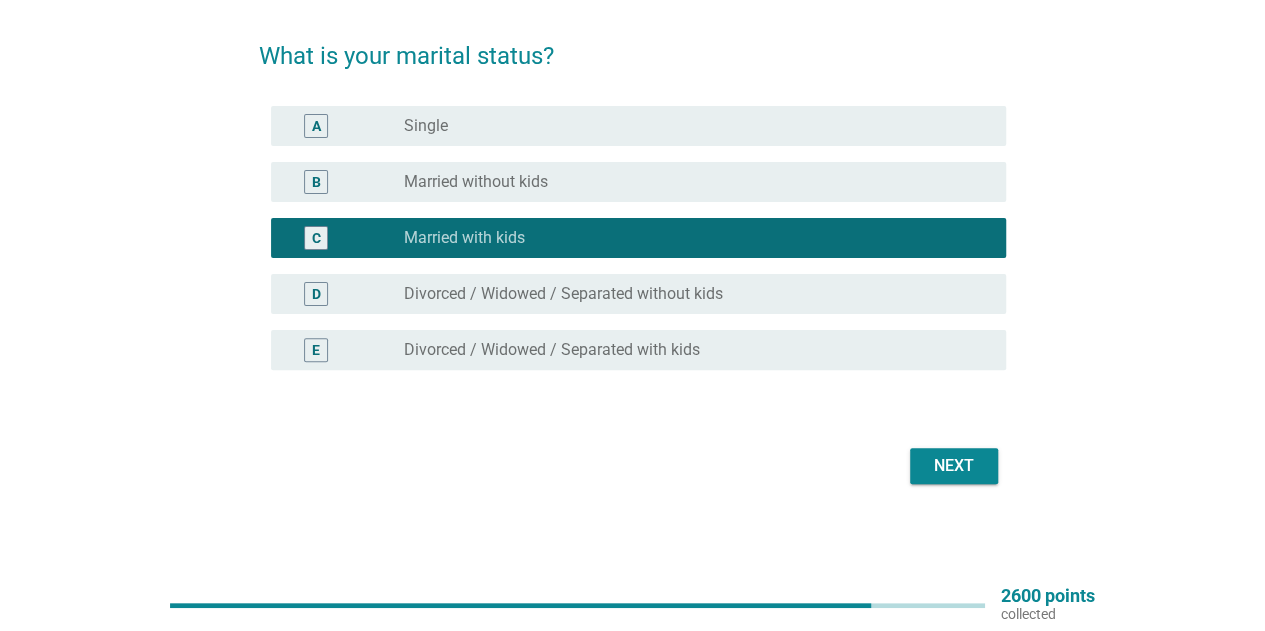 click on "Next" at bounding box center [954, 466] 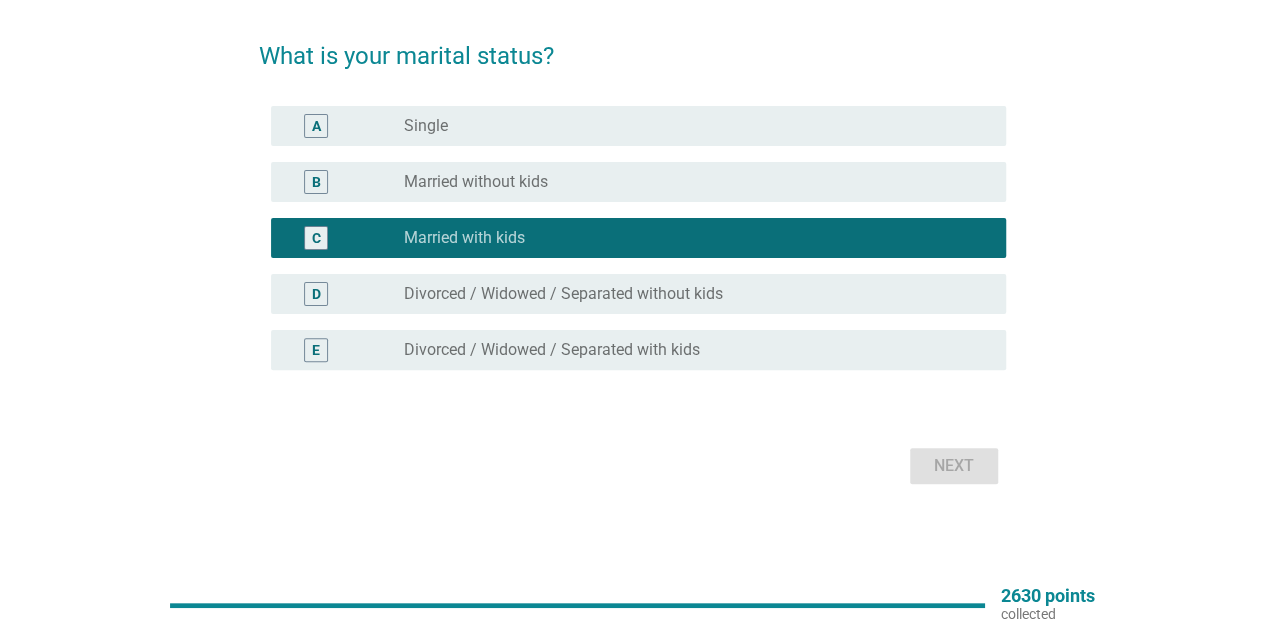 scroll, scrollTop: 0, scrollLeft: 0, axis: both 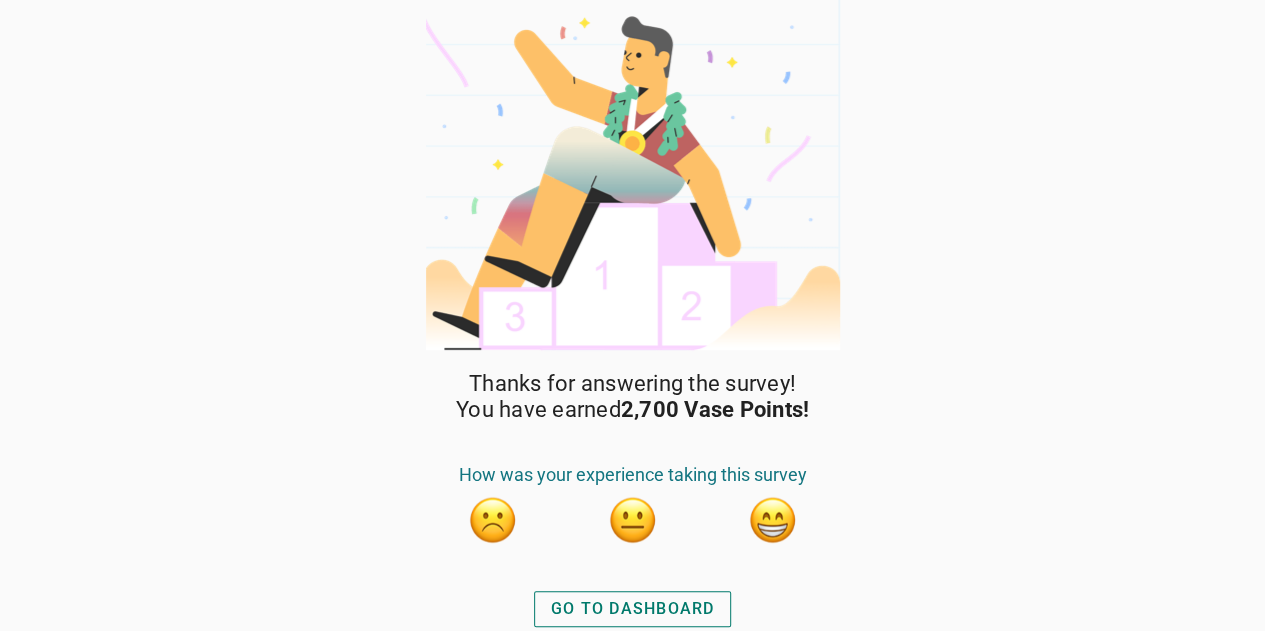 click on "GO TO DASHBOARD" at bounding box center (633, 609) 